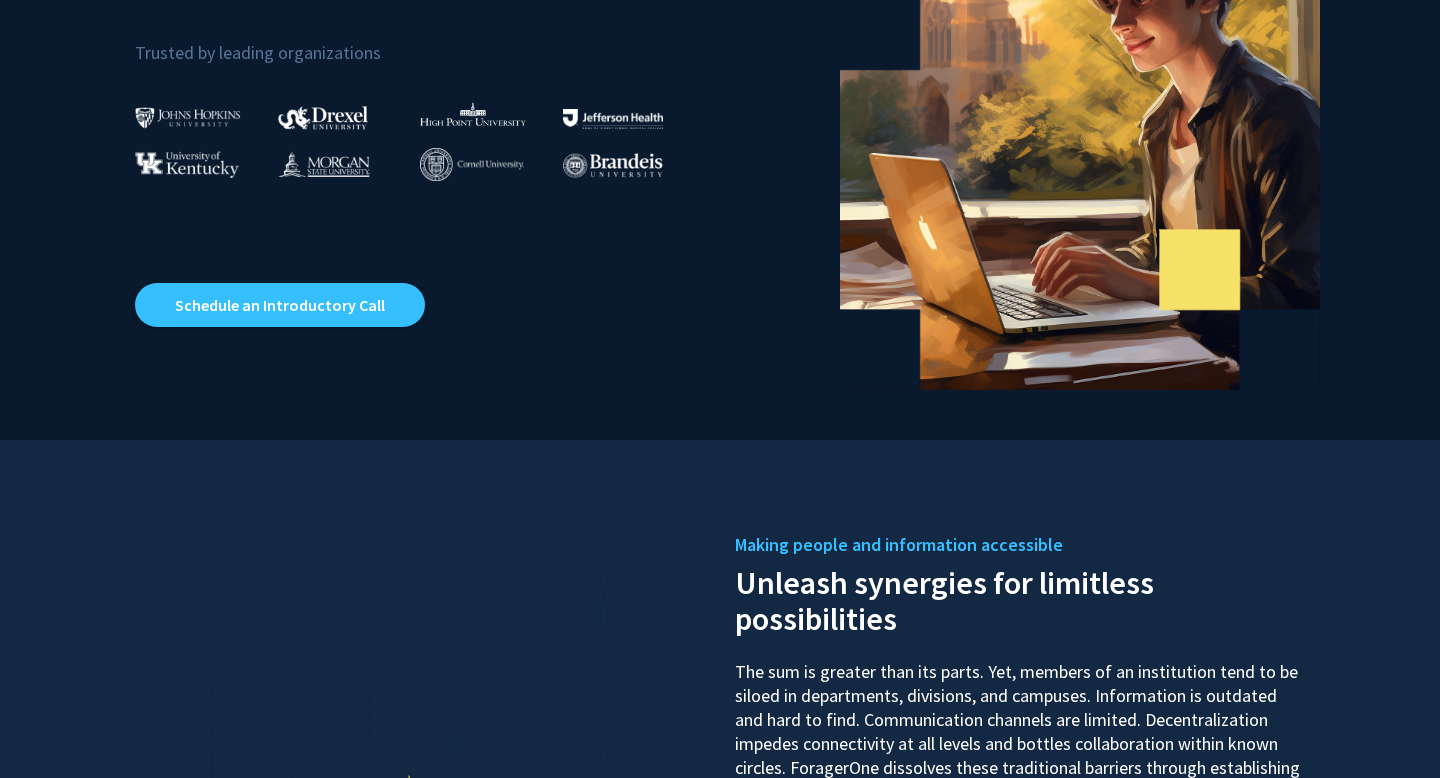 scroll, scrollTop: 0, scrollLeft: 0, axis: both 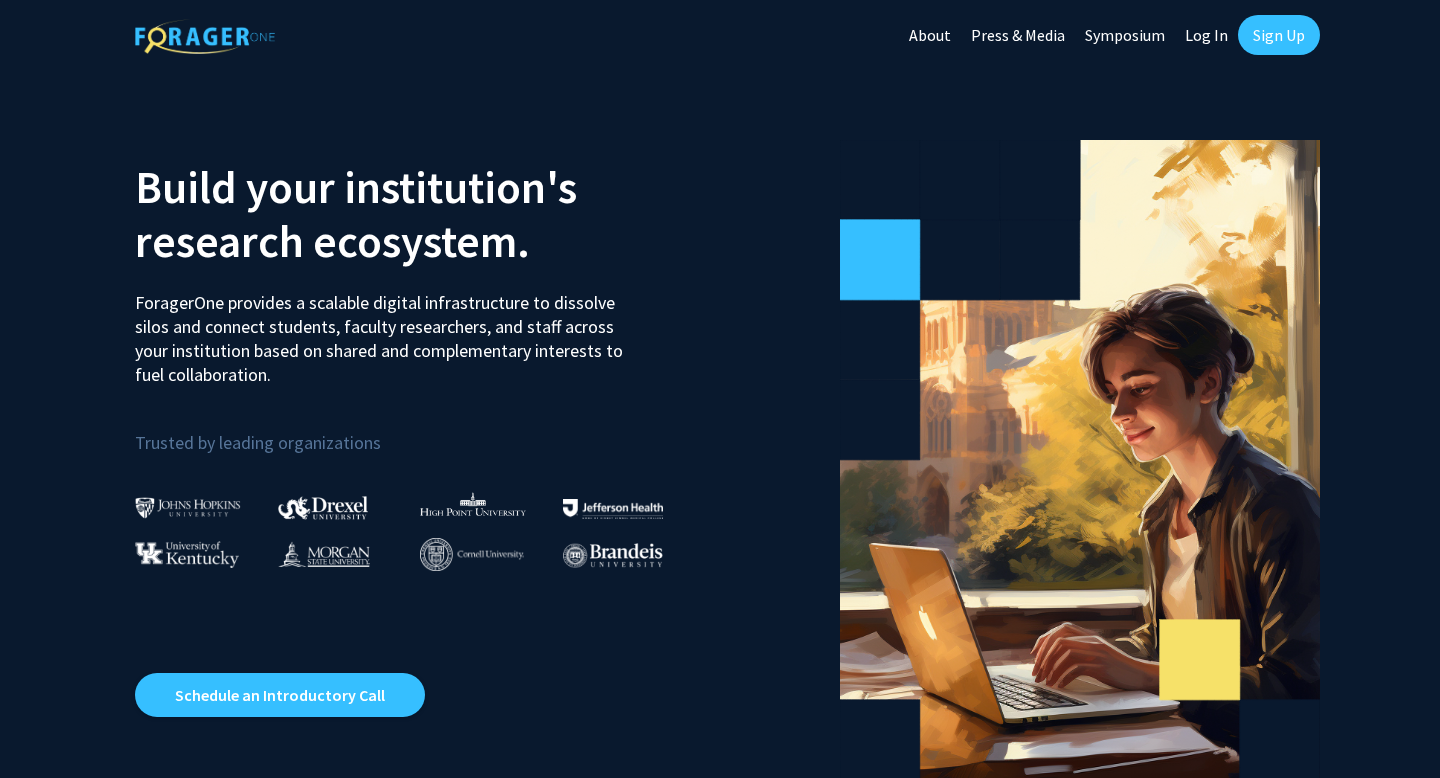 click on "Sign Up" 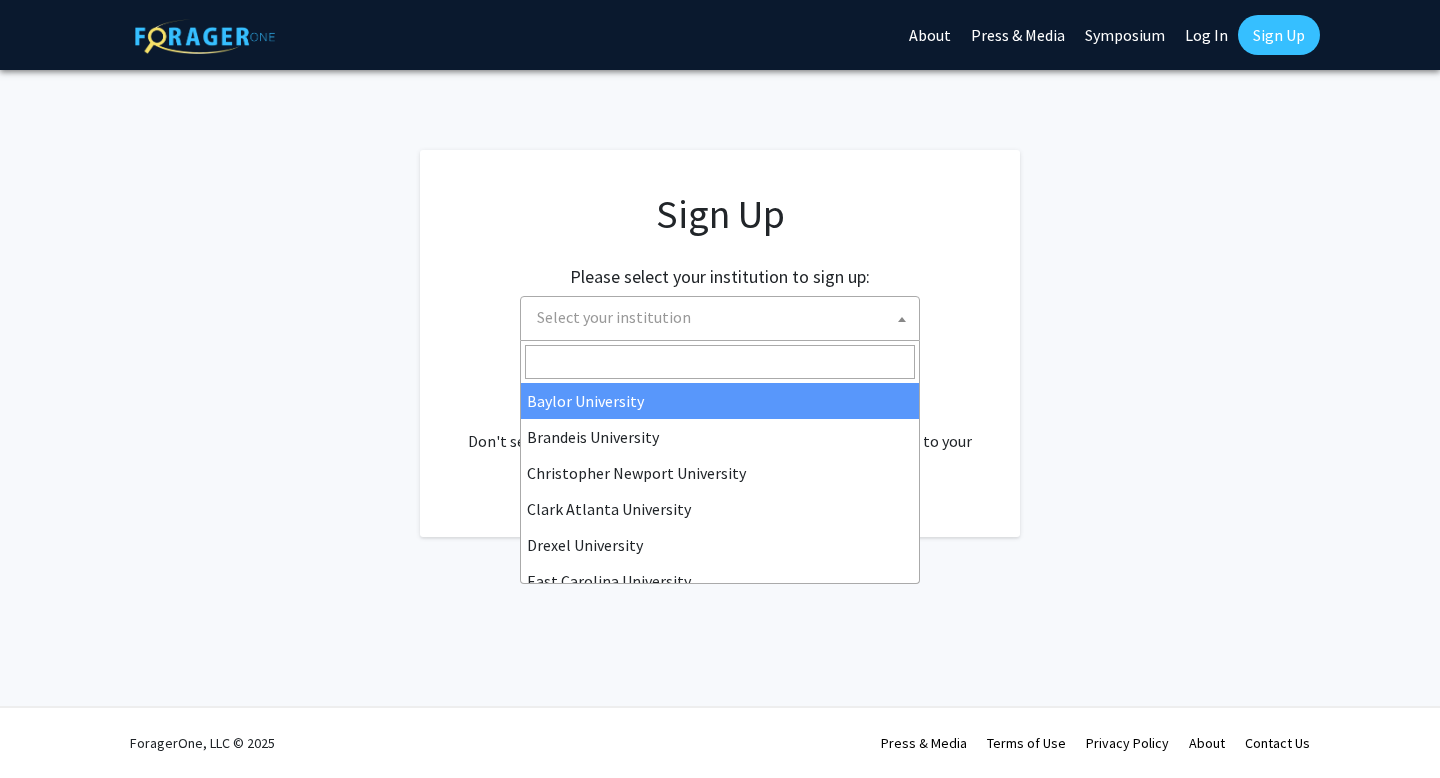 click on "Select your institution" at bounding box center (724, 317) 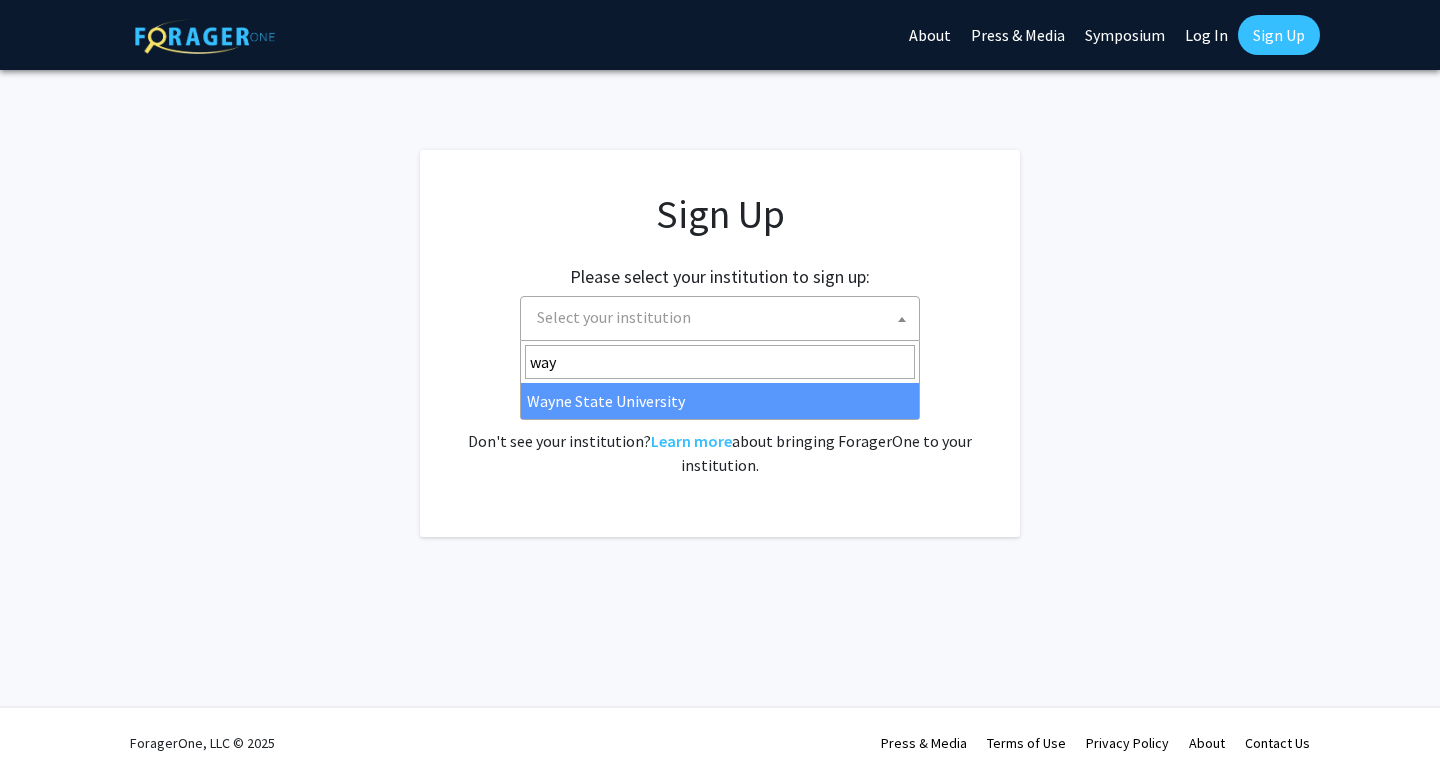 type on "way" 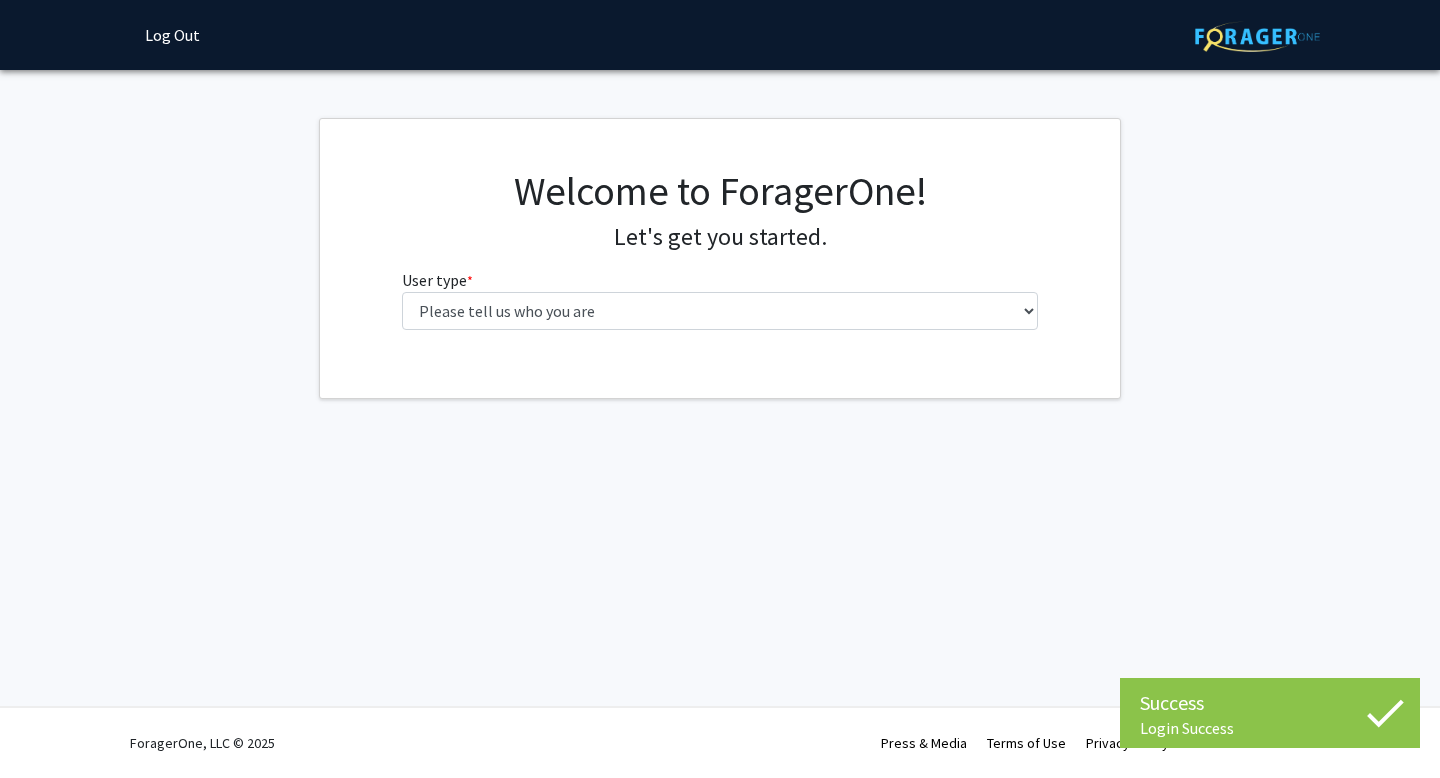 scroll, scrollTop: 0, scrollLeft: 0, axis: both 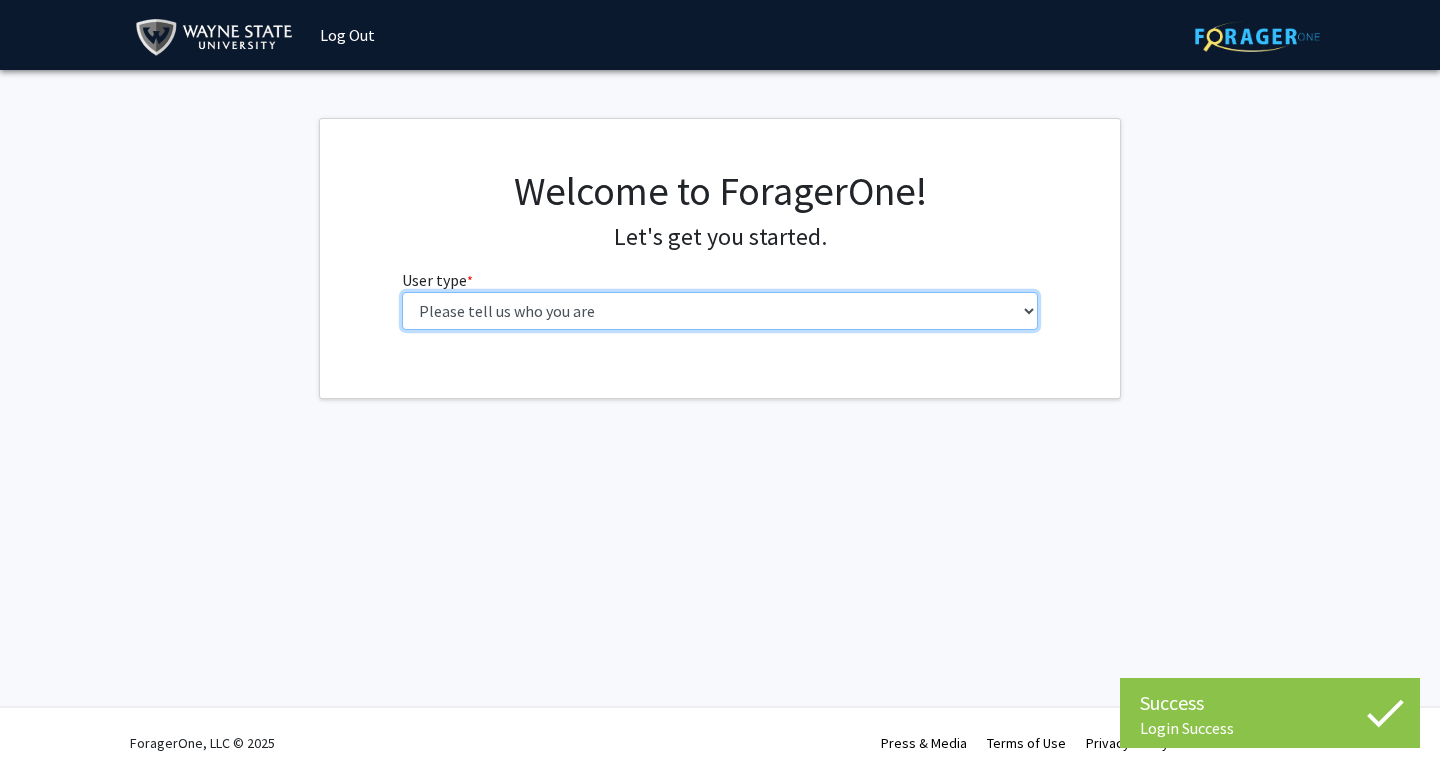 click on "Please tell us who you are  Undergraduate Student   Master's Student   Doctoral Candidate (PhD, MD, DMD, PharmD, etc.)   Postdoctoral Researcher / Research Staff / Medical Resident / Medical Fellow   Faculty   Administrative Staff" at bounding box center [720, 311] 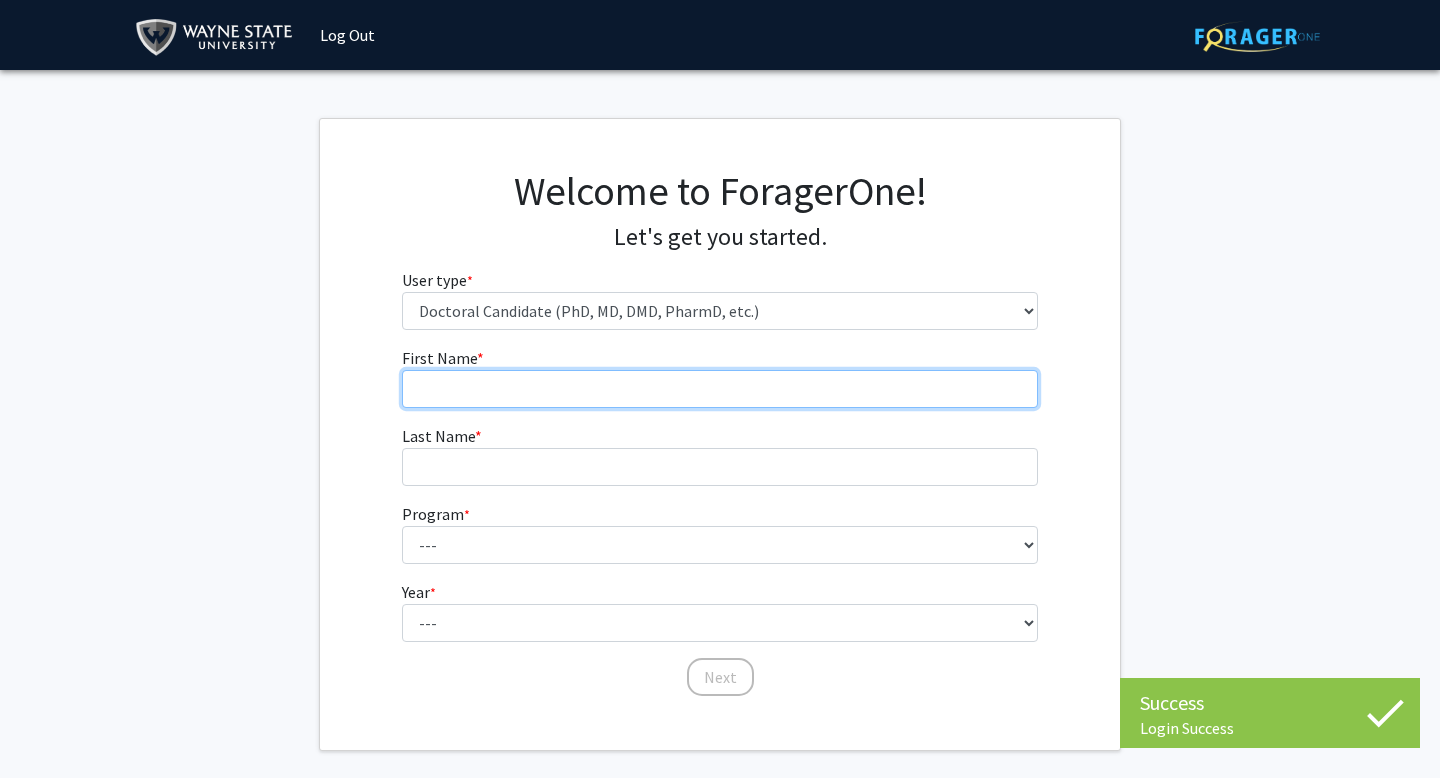 click on "First Name * required" at bounding box center (720, 389) 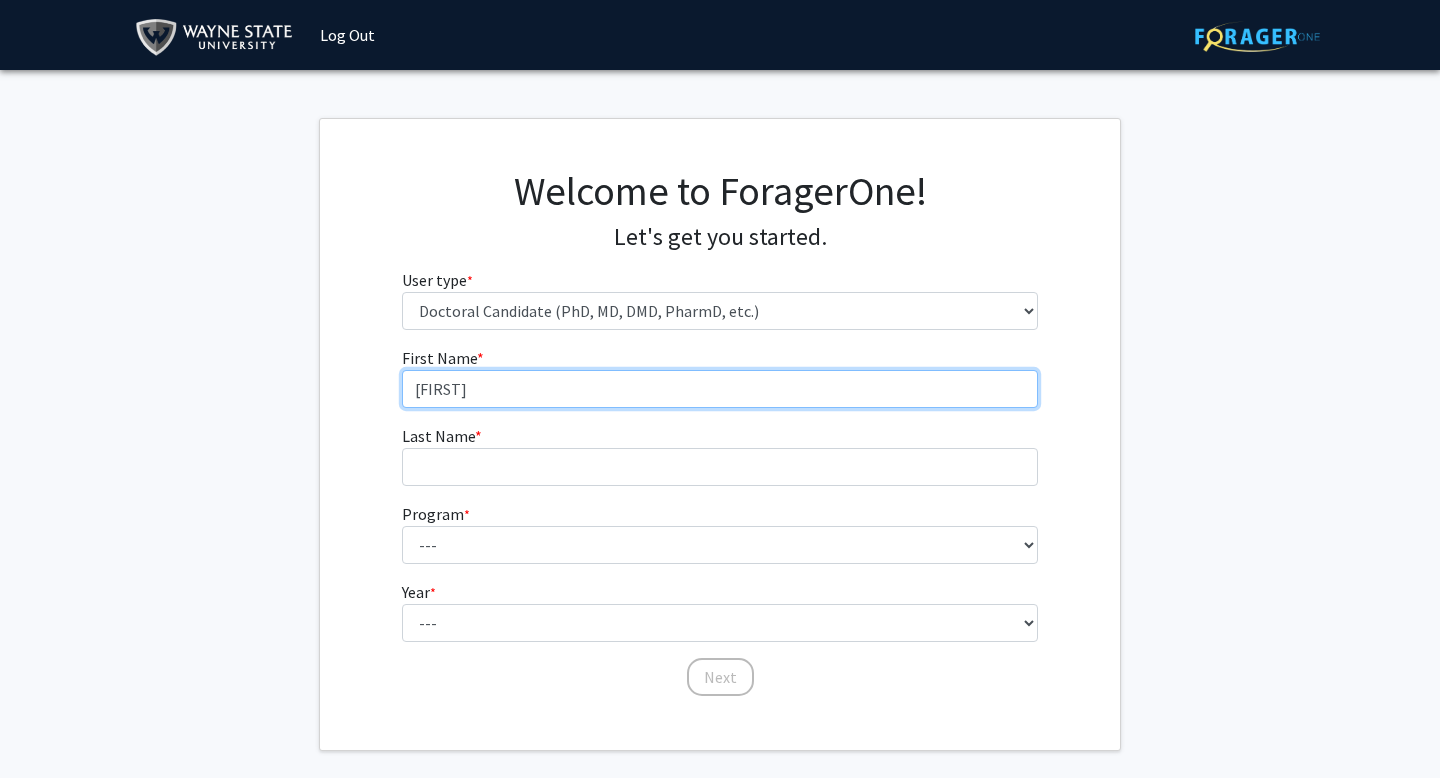 type on "[FIRST]" 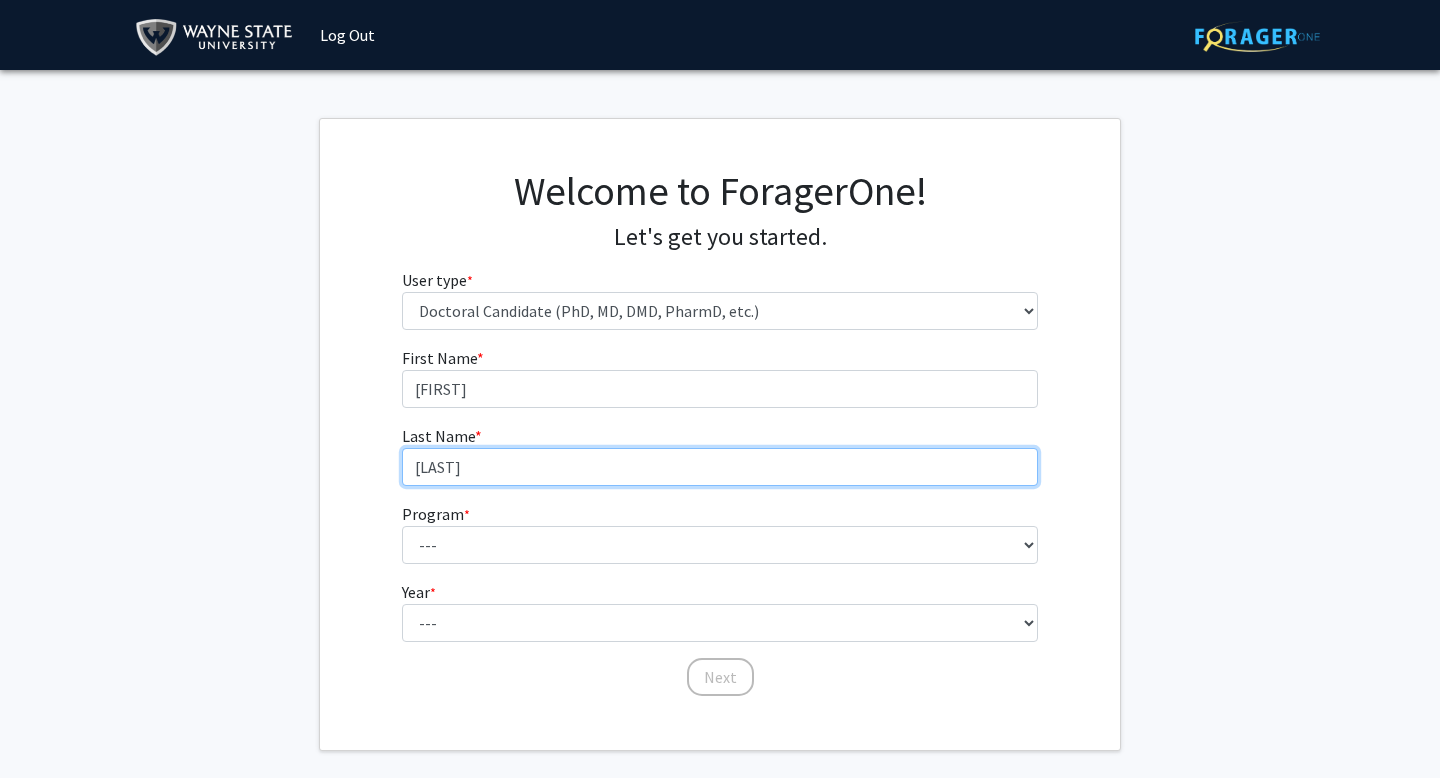 type on "[LAST]" 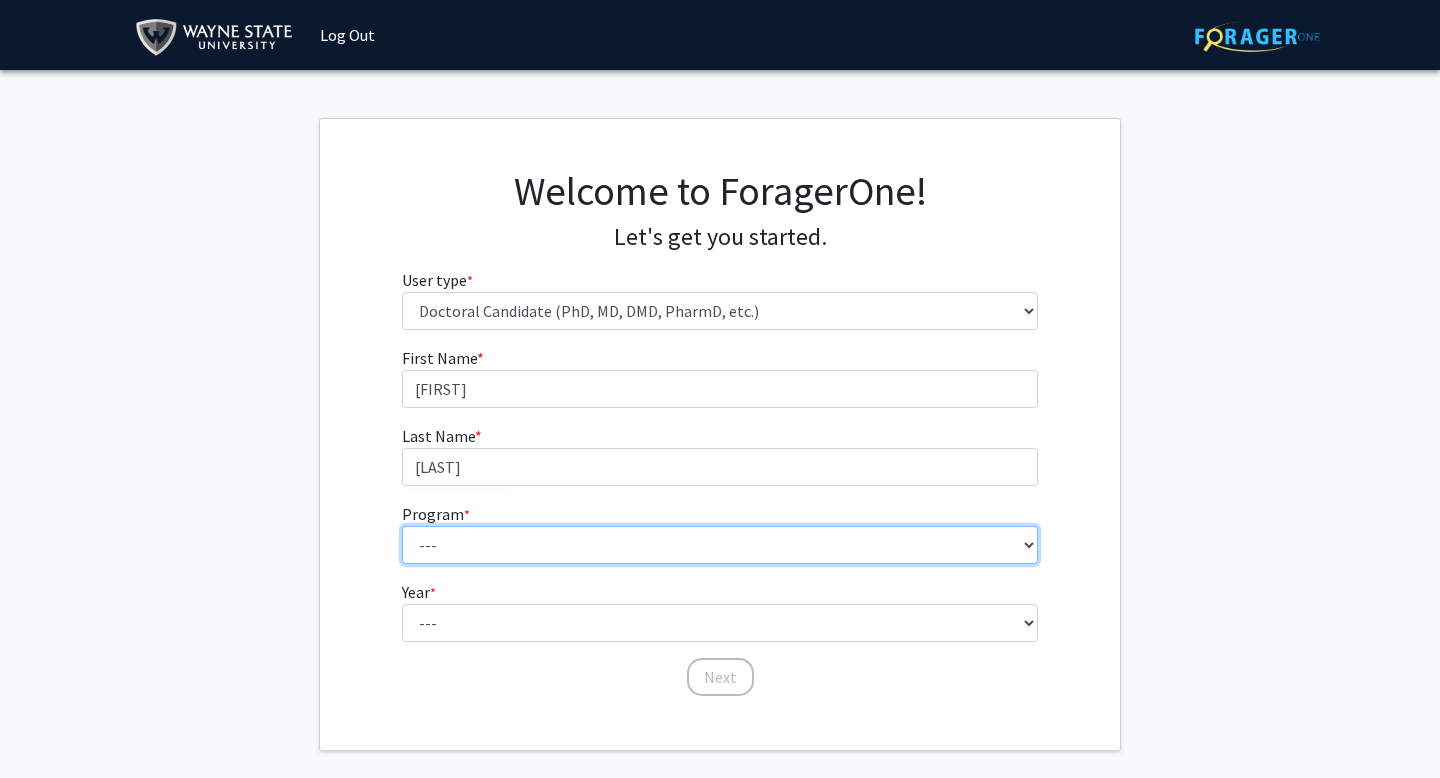 click on "---  Adult-Gerontology Acute Care Nurse Practitioner   Adult-Gerontology Primary Care Nurse Practitioner   Anatomy and Cell Biology   Anesthesia   Anthropology   Anthropology and Urban Sustainability (Dual title)   Audiology   Biochemistry and Molecular Biology   Biological Sciences   Biological Sciences and Urban Sustainability   Biomedical Engineering   Biomedical Imaging (Dual title)   Business Administration   Cancer Biology   Chemical Engineering   Chemistry   Civil Engineering   Communication   Communication and Urban Sustainability (Dual title)   Communication Sciences and Disorders   Computer Engineering   Computer Science   Counseling Psychology   Criminal Justice   Dispute Resolution   Economics   Educational Leadership & Policy Studies   Educational Studies   Electrical Engineering   English   Family Nurse Practitioner   French (Modern Languages)   German   Gerontology (Dual title)   History   Immunology and Microbiology   Industrial Engineering   Infant Mental Health (Dual title)   Kinesiology" at bounding box center [720, 545] 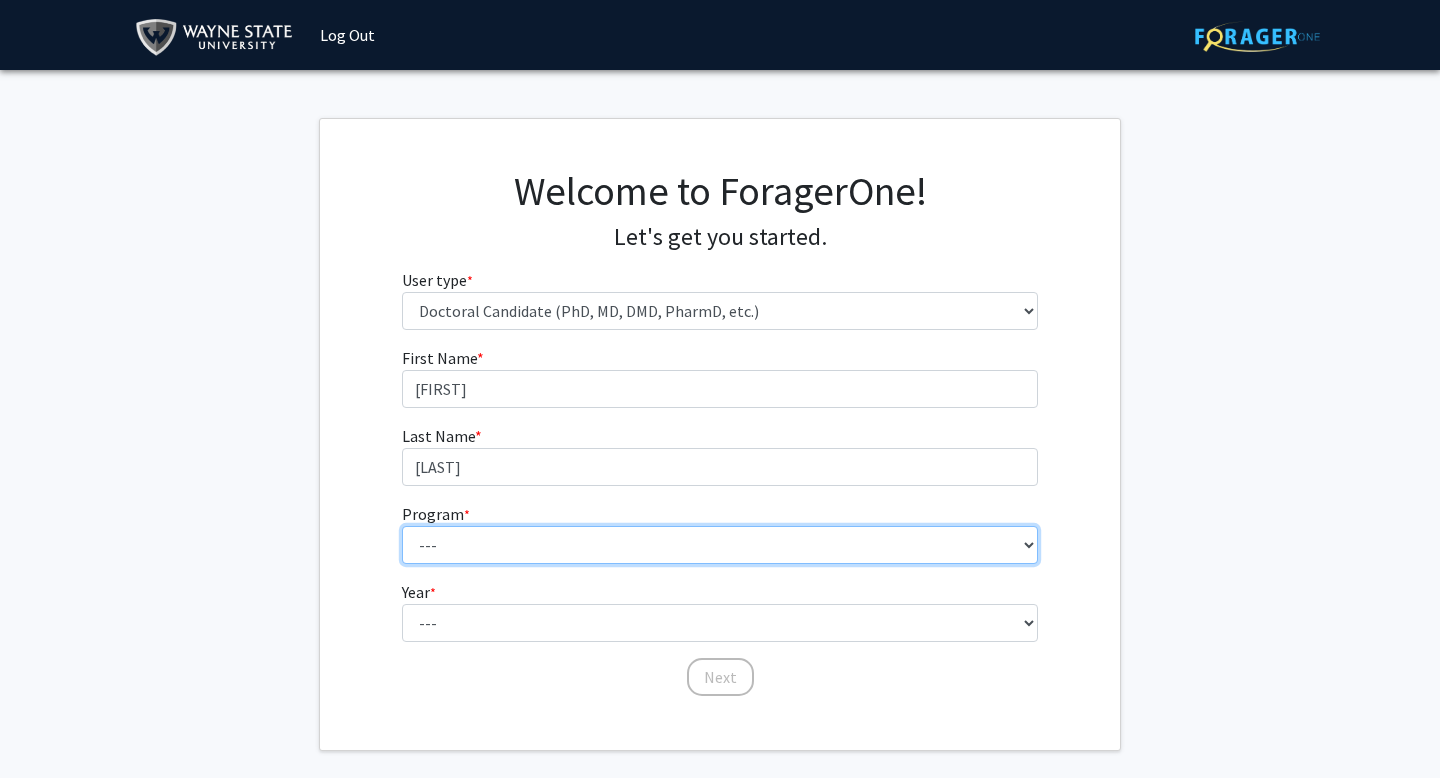 select on "46: 728" 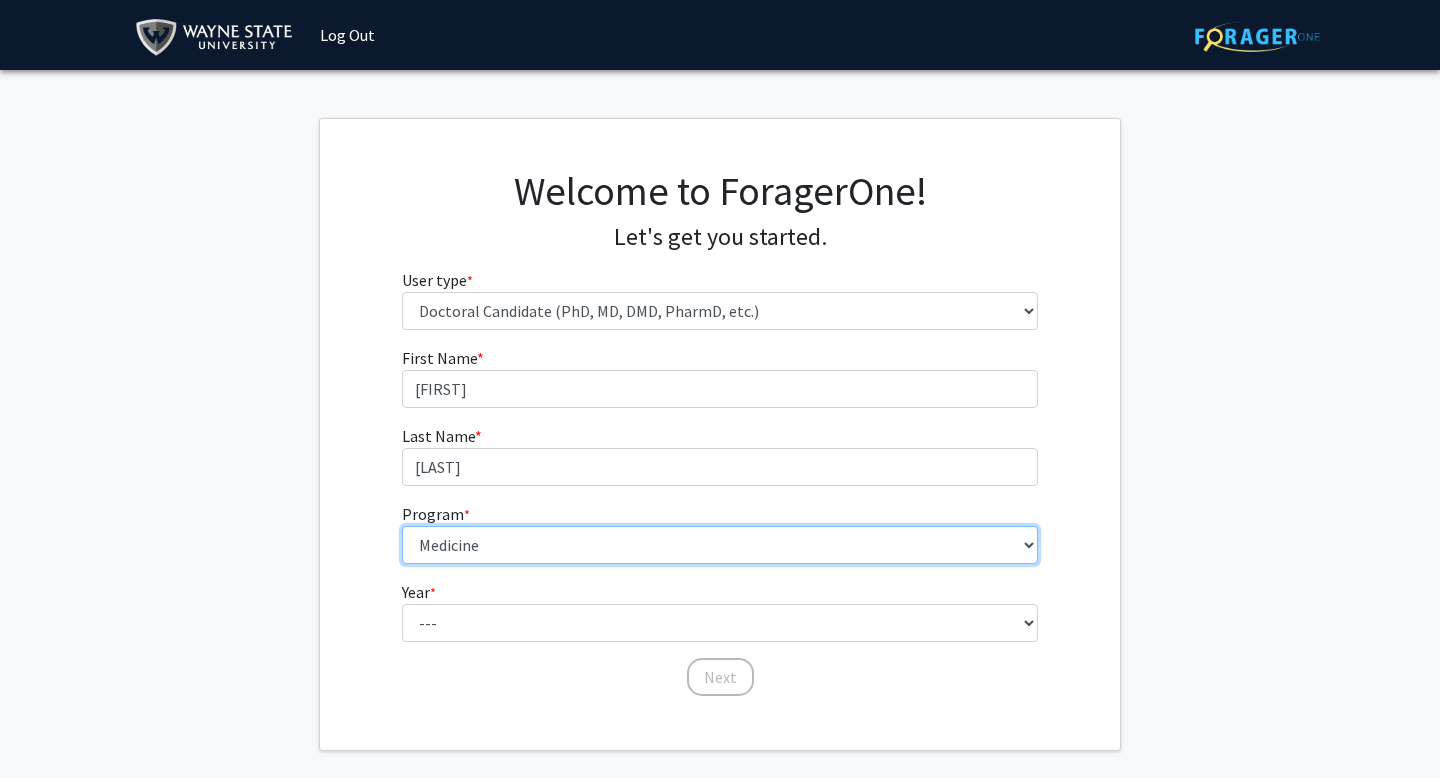 click on "---  Adult-Gerontology Acute Care Nurse Practitioner   Adult-Gerontology Primary Care Nurse Practitioner   Anatomy and Cell Biology   Anesthesia   Anthropology   Anthropology and Urban Sustainability (Dual title)   Audiology   Biochemistry and Molecular Biology   Biological Sciences   Biological Sciences and Urban Sustainability   Biomedical Engineering   Biomedical Imaging (Dual title)   Business Administration   Cancer Biology   Chemical Engineering   Chemistry   Civil Engineering   Communication   Communication and Urban Sustainability (Dual title)   Communication Sciences and Disorders   Computer Engineering   Computer Science   Counseling Psychology   Criminal Justice   Dispute Resolution   Economics   Educational Leadership & Policy Studies   Educational Studies   Electrical Engineering   English   Family Nurse Practitioner   French (Modern Languages)   German   Gerontology (Dual title)   History   Immunology and Microbiology   Industrial Engineering   Infant Mental Health (Dual title)   Kinesiology" at bounding box center (720, 545) 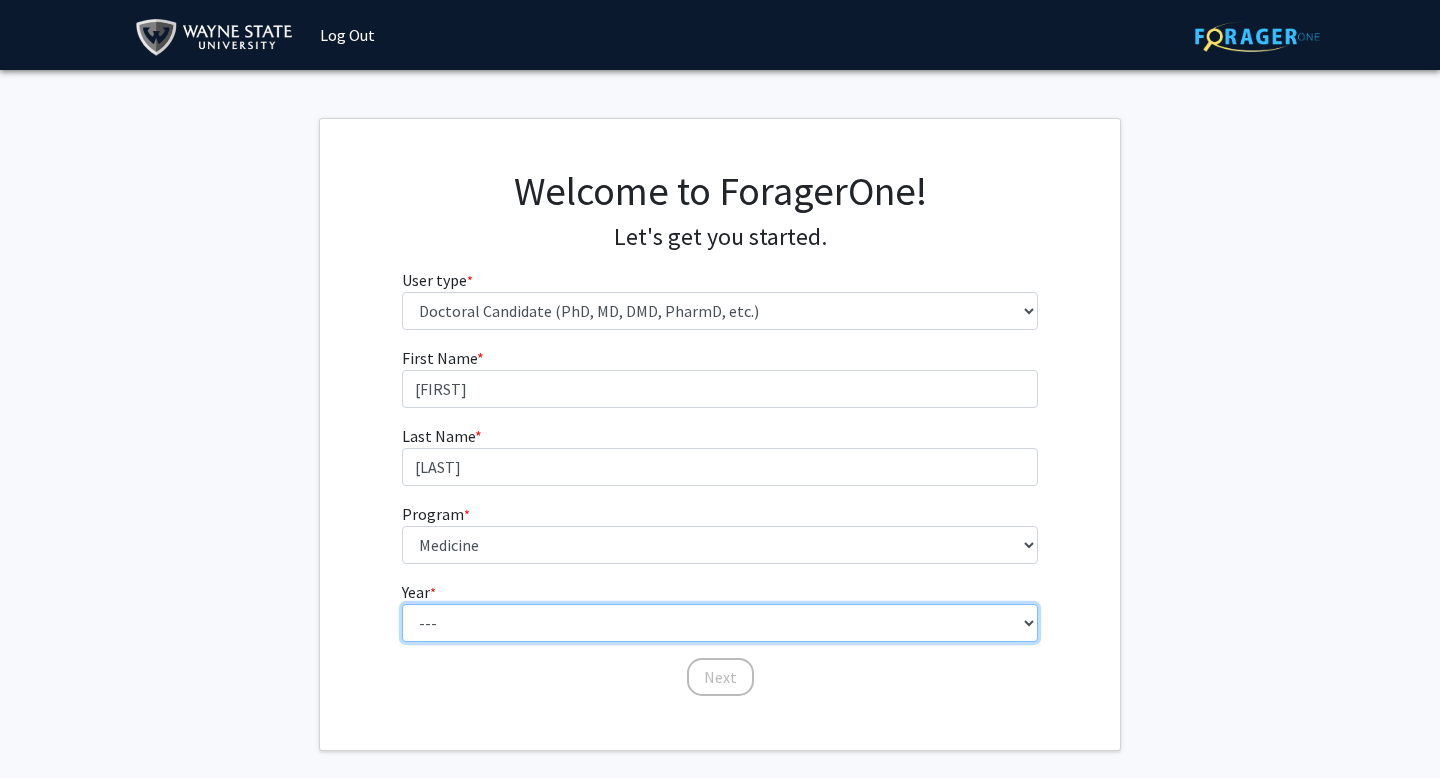 click on "---  First Year   Second Year   Third Year   Fourth Year   Fifth Year   Sixth Year   Seventh Year   Eighth Year   Ninth Year   Tenth Year" at bounding box center (720, 623) 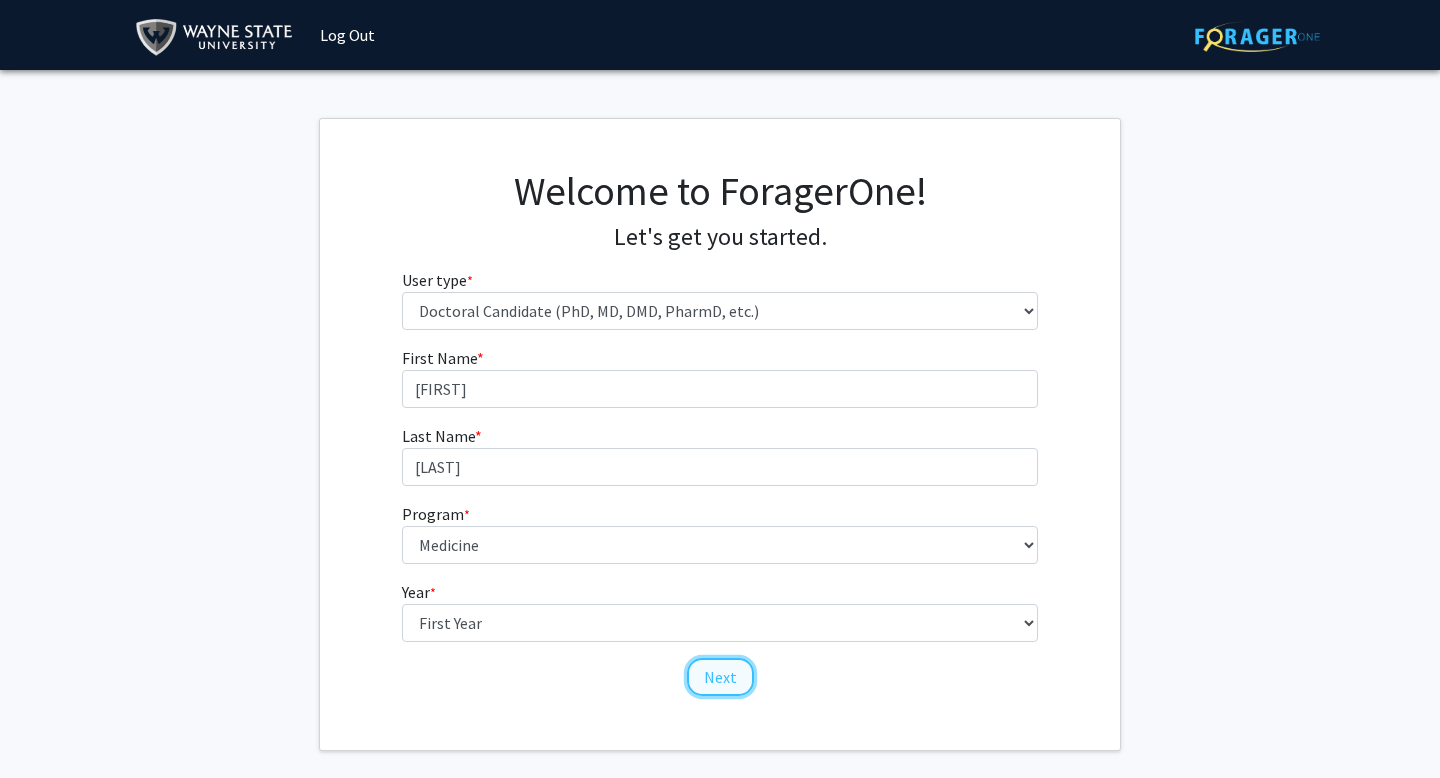 click on "Next" 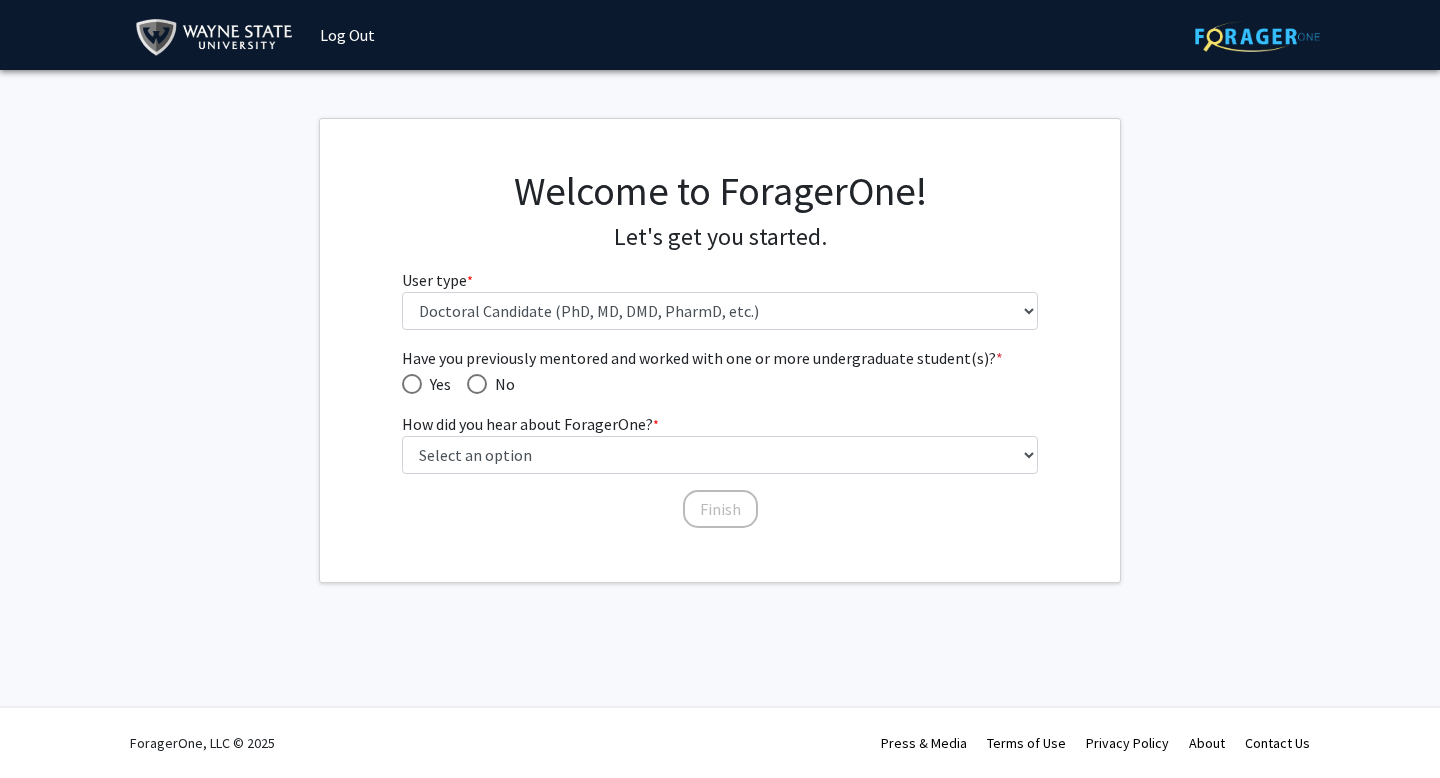 click at bounding box center (412, 384) 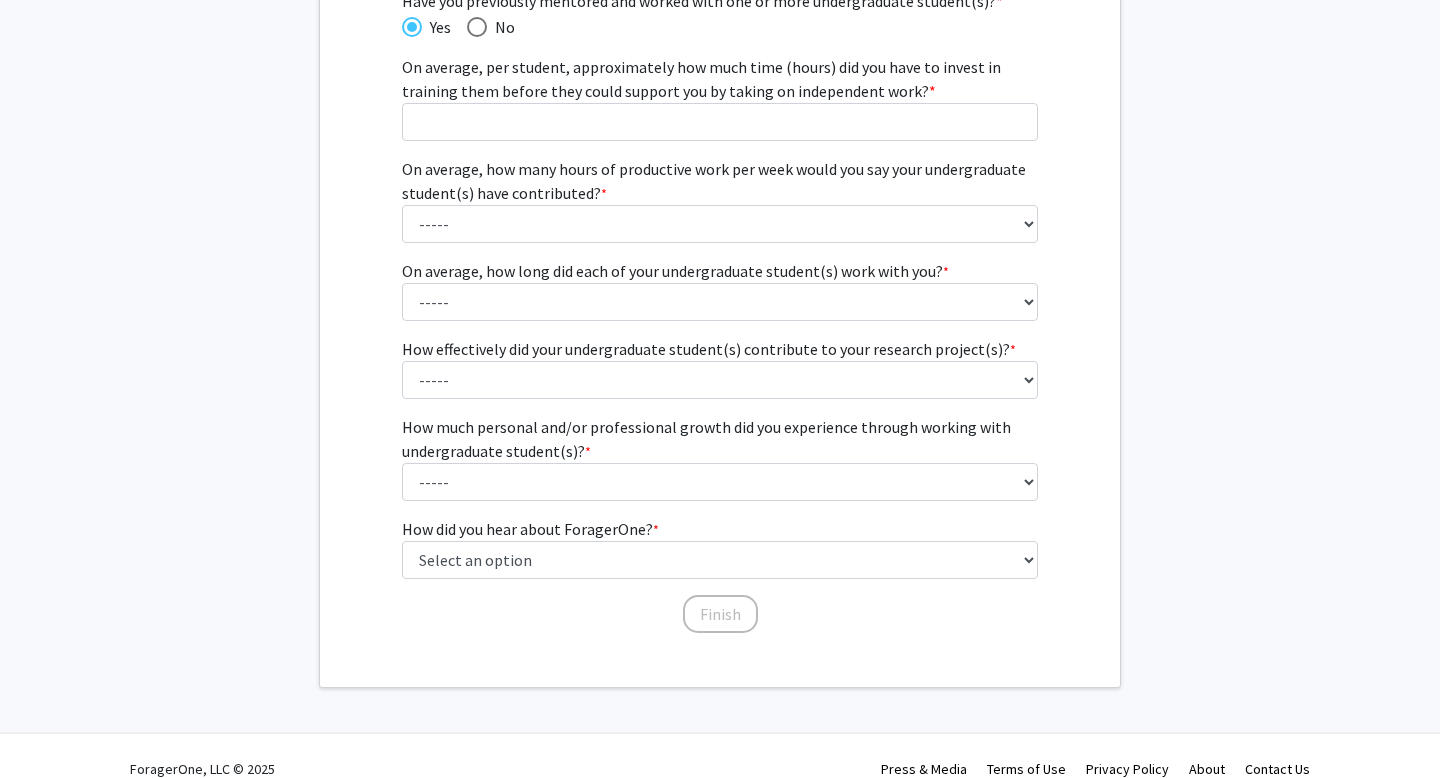 scroll, scrollTop: 360, scrollLeft: 0, axis: vertical 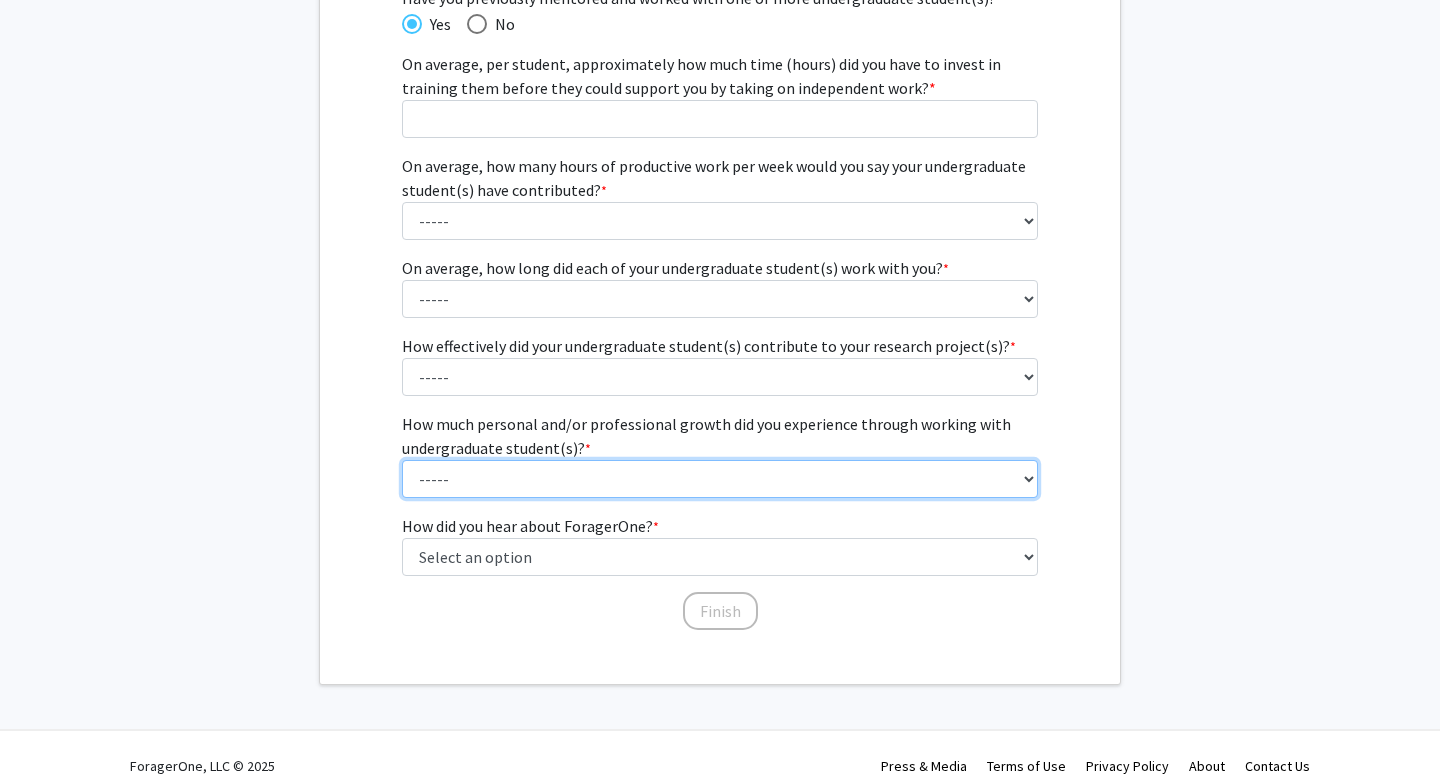 click on "-----  1 (Minimal)   2   3 (Moderate)   4   5 (Significant)" at bounding box center (720, 479) 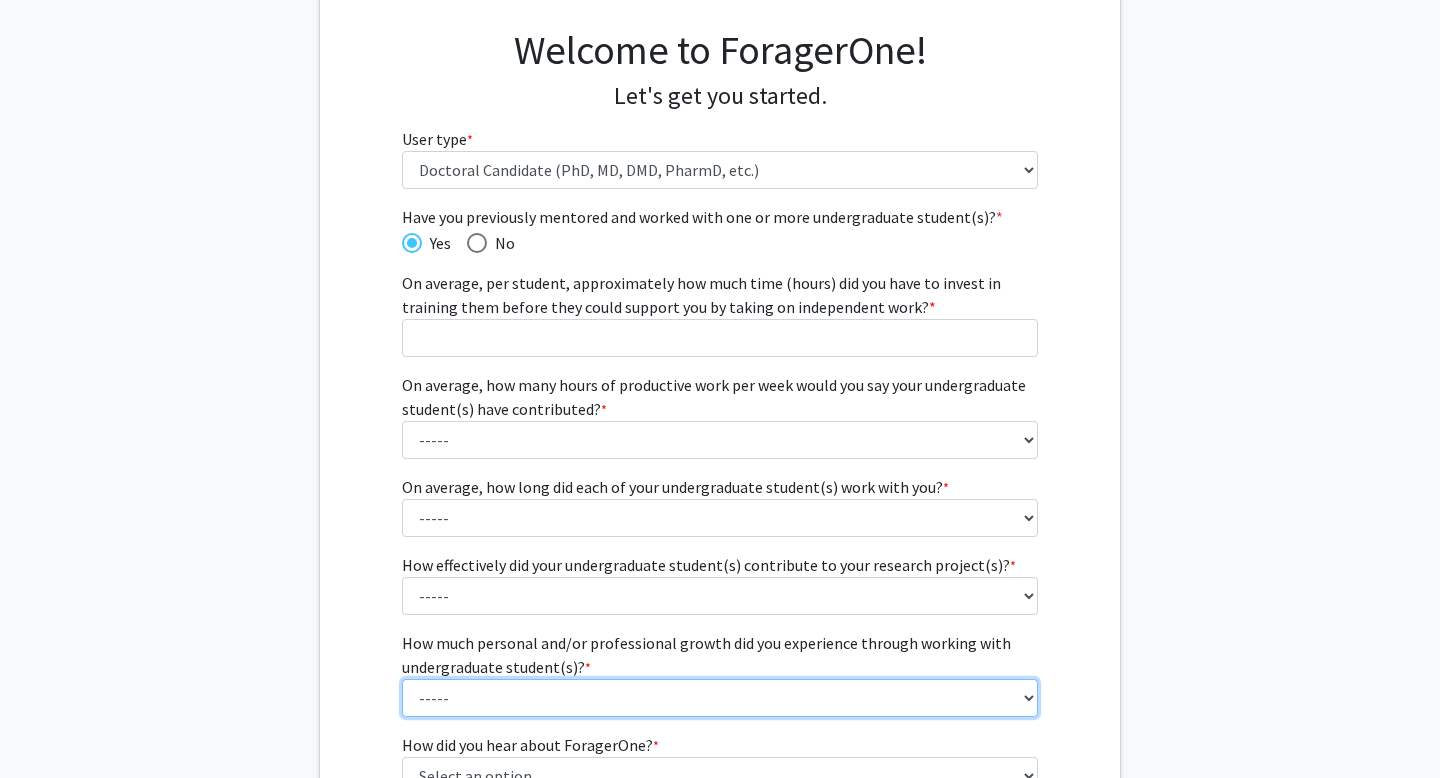 scroll, scrollTop: 139, scrollLeft: 0, axis: vertical 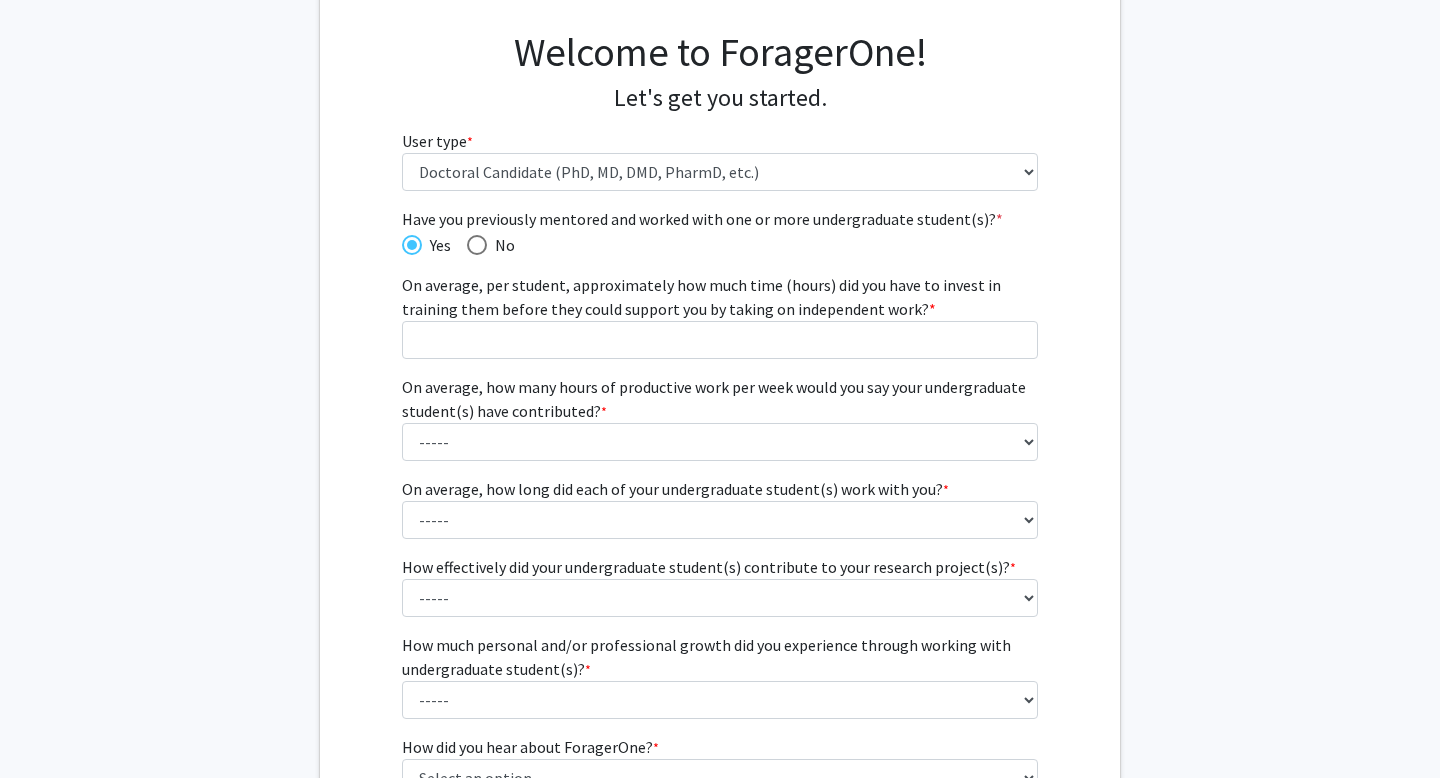 click at bounding box center [477, 245] 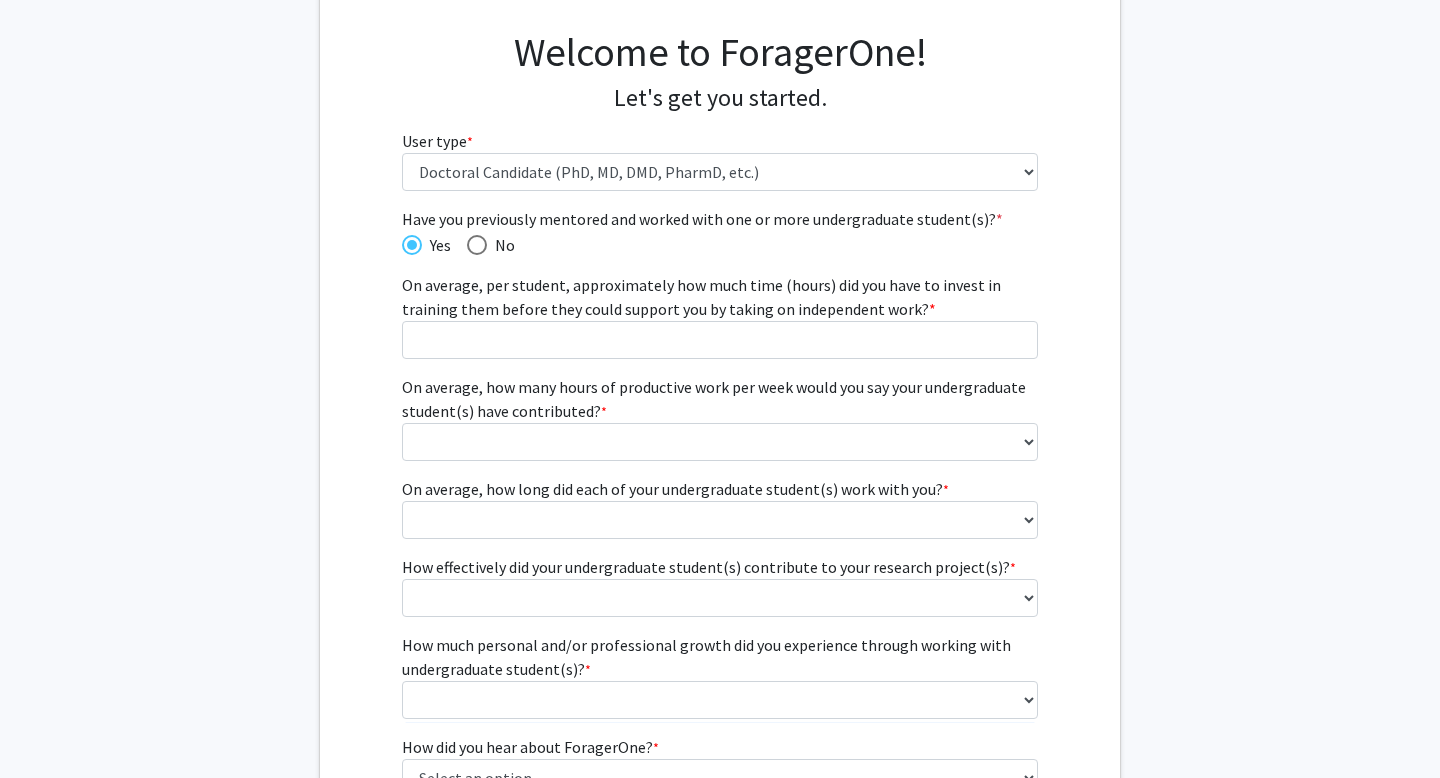 scroll, scrollTop: 0, scrollLeft: 0, axis: both 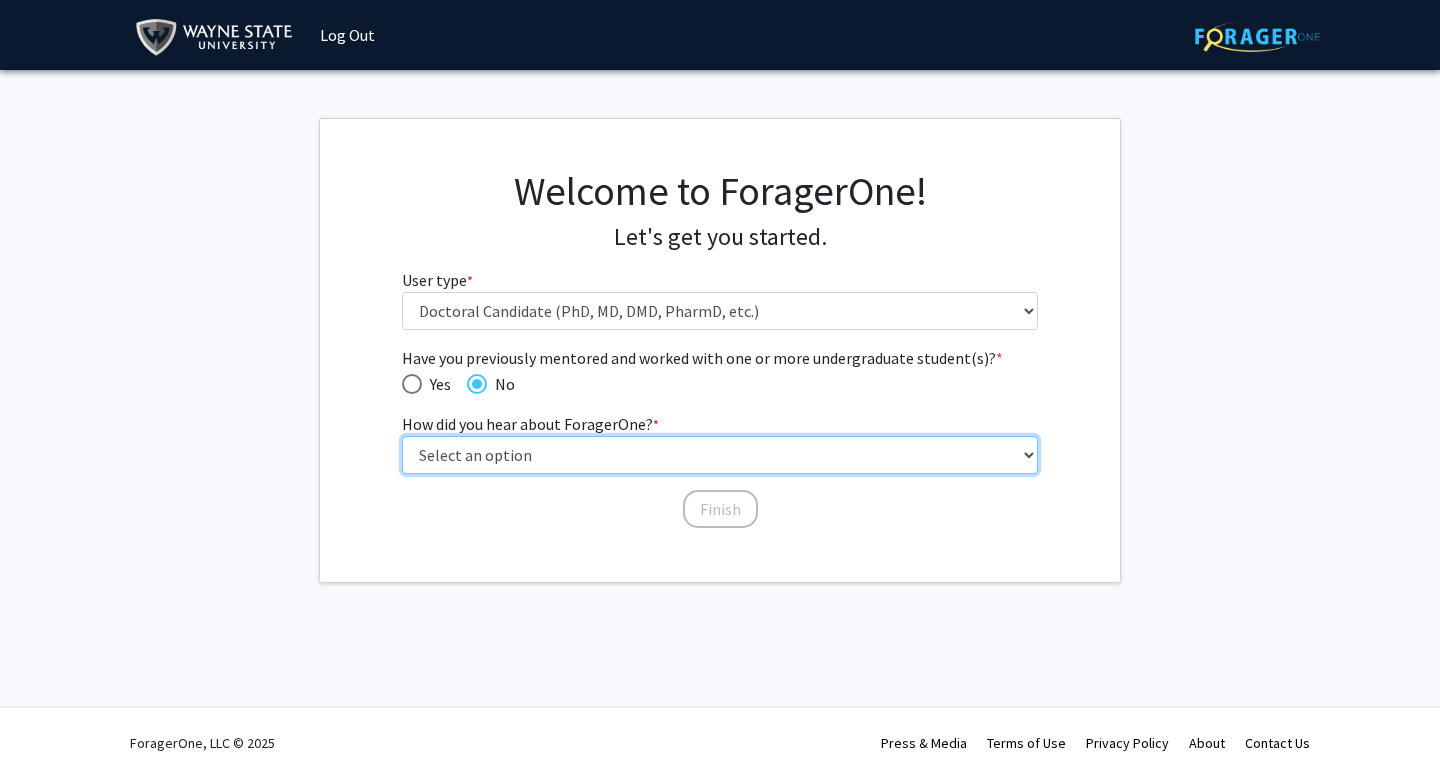 click on "Select an option  Peer/student recommendation   Faculty/staff recommendation   University website   University email or newsletter   Other" at bounding box center [720, 455] 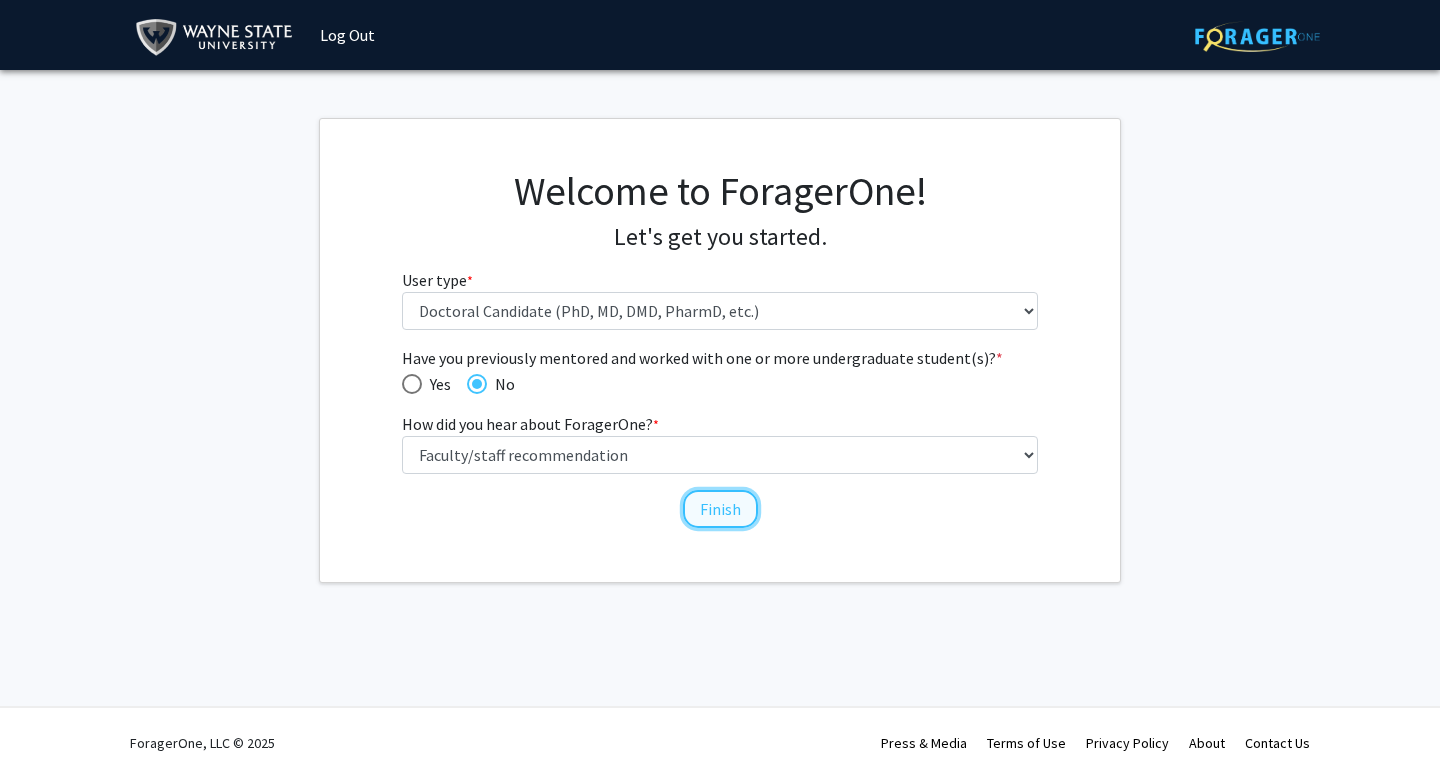 click on "Finish" 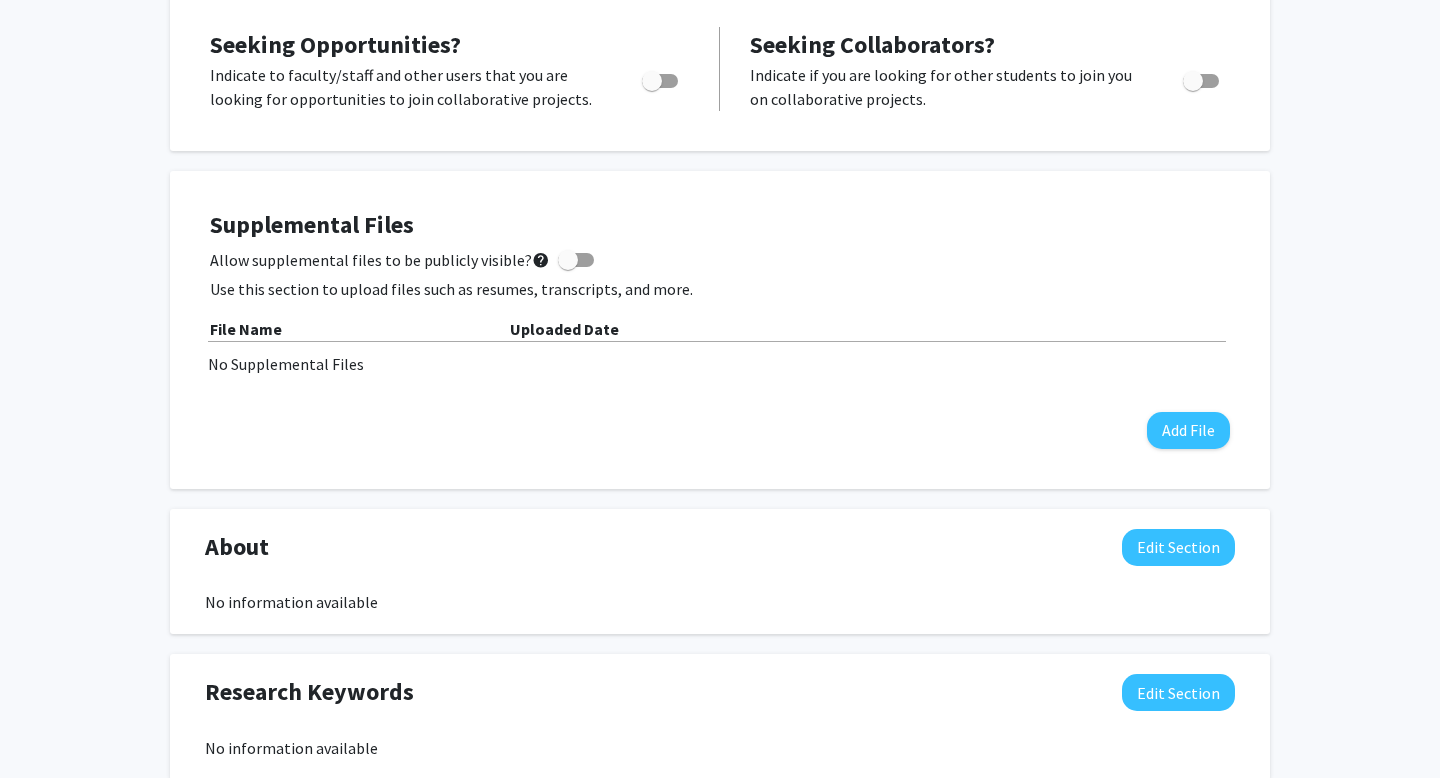 scroll, scrollTop: 0, scrollLeft: 0, axis: both 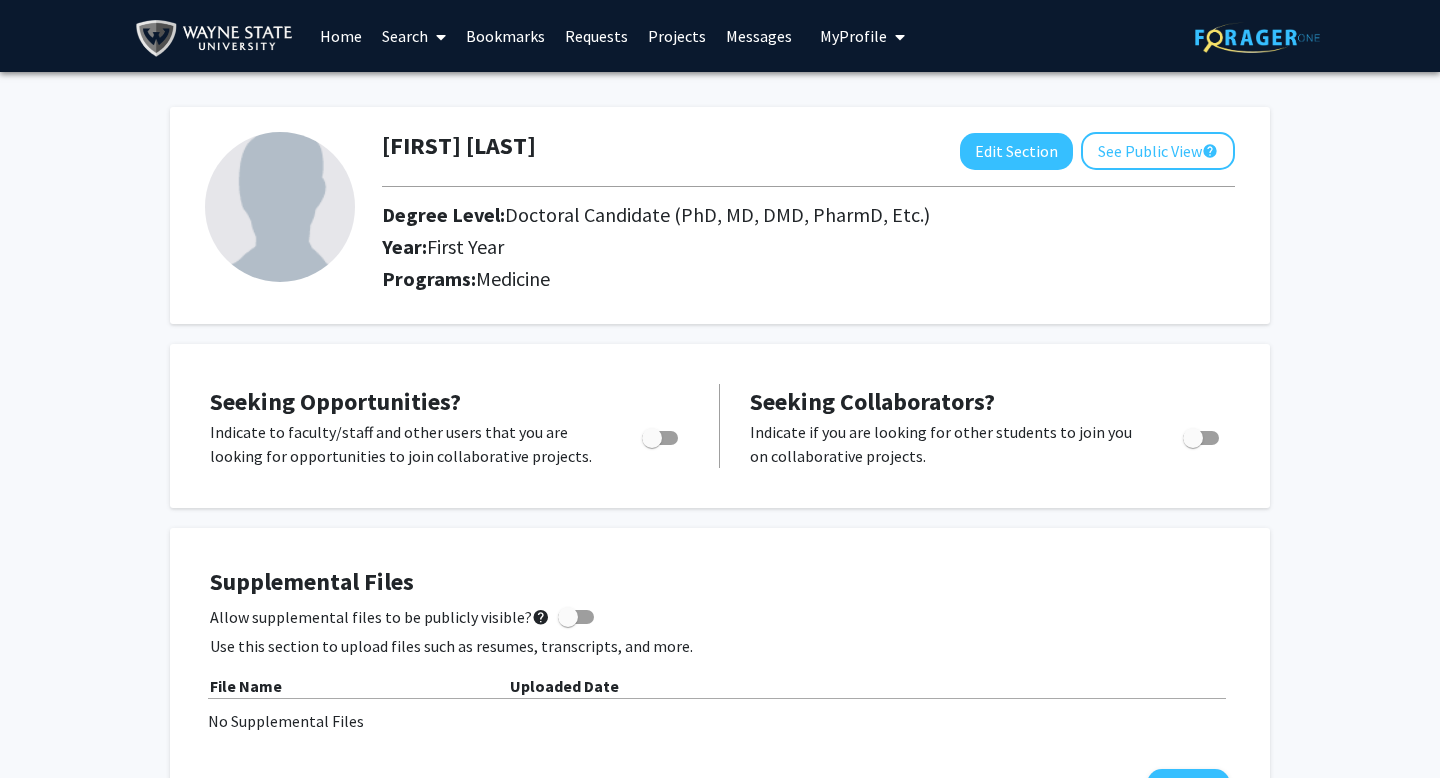 click on "Search" at bounding box center (414, 36) 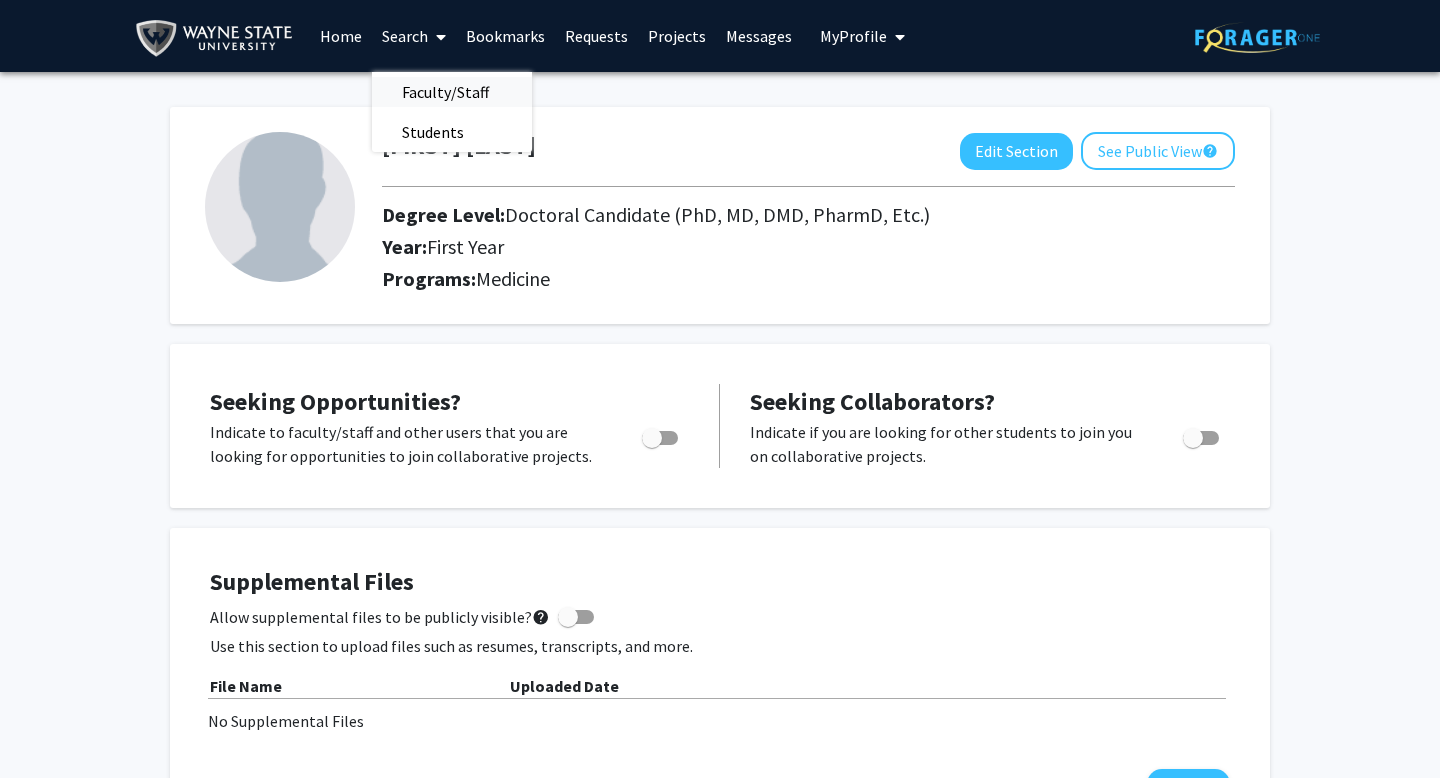 click on "Faculty/Staff" at bounding box center (445, 92) 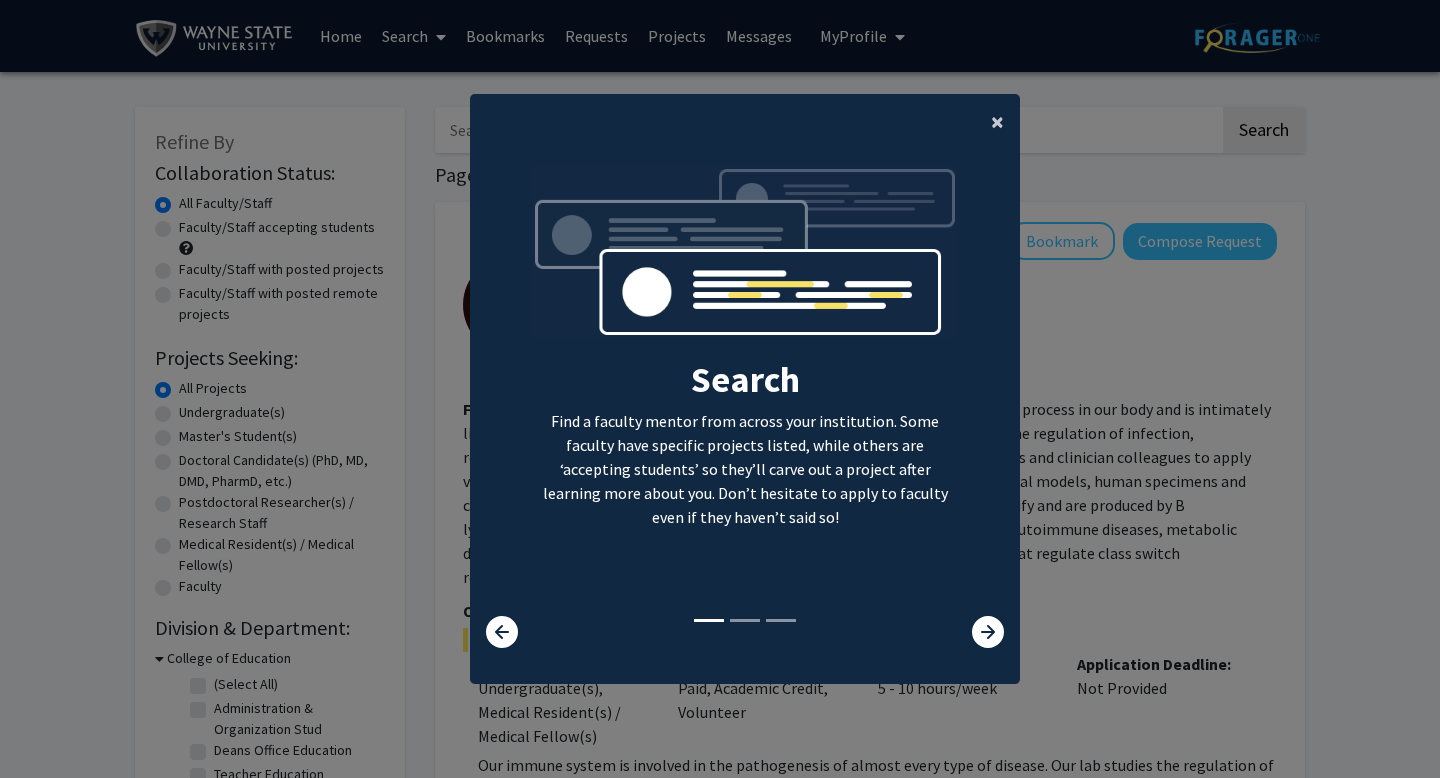 click on "×" 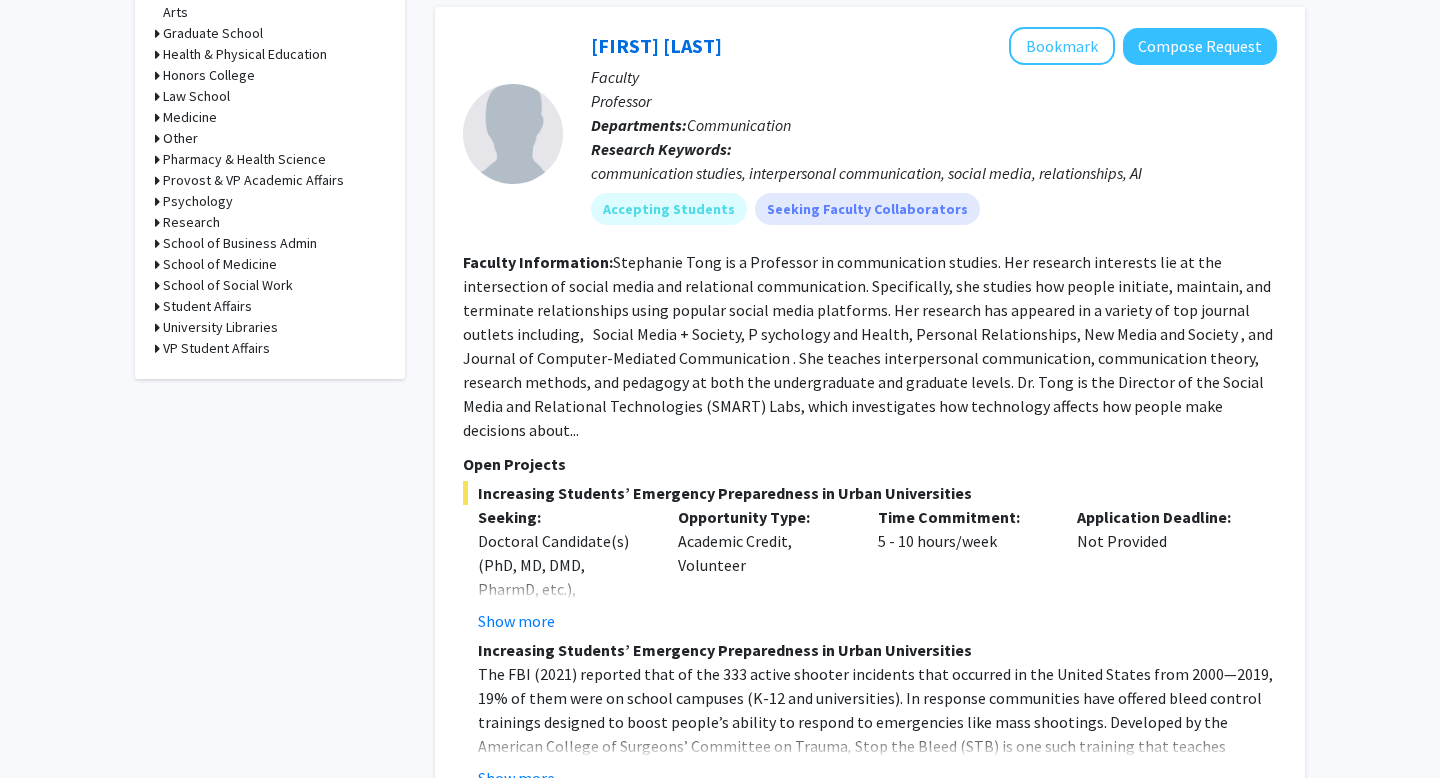 scroll, scrollTop: 0, scrollLeft: 0, axis: both 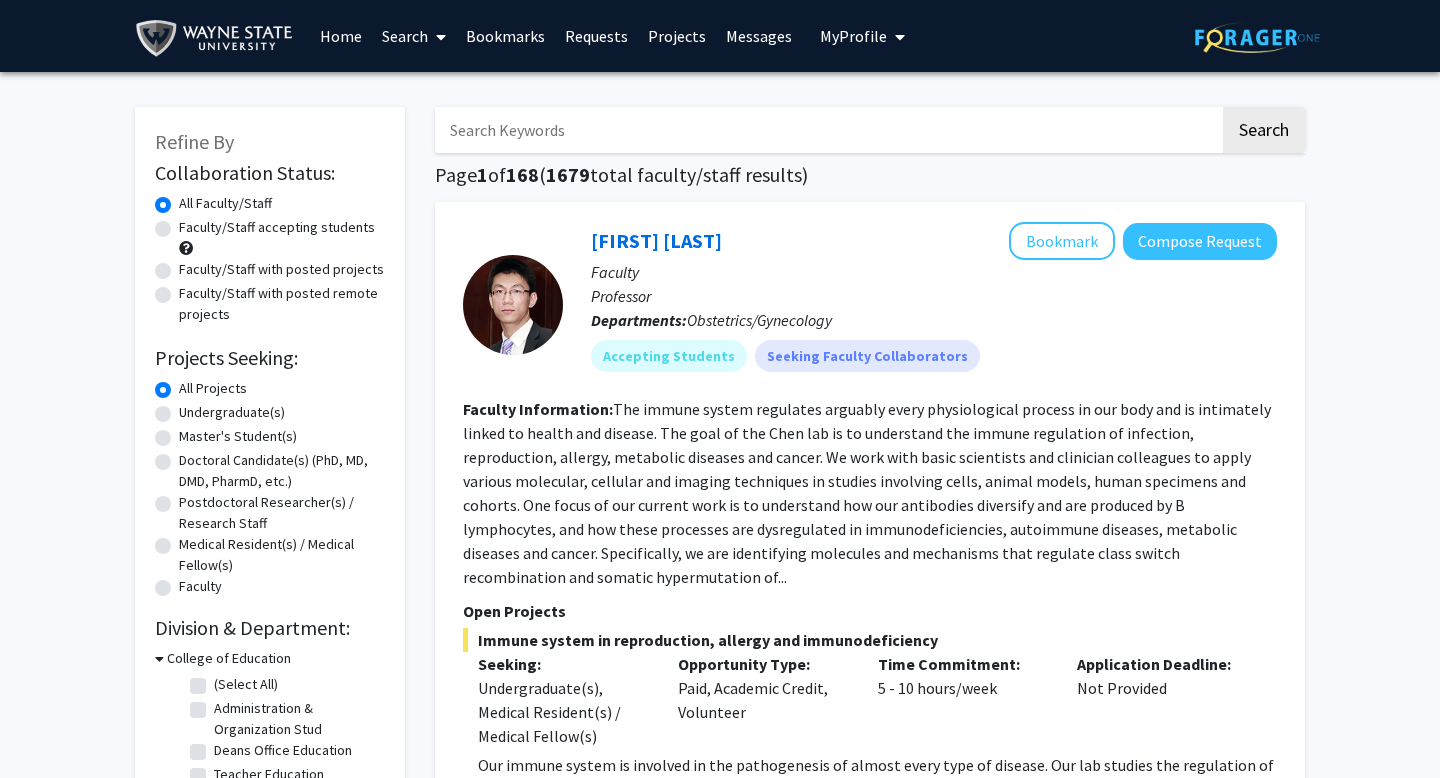 click on "Doctoral Candidate(s) (PhD, MD, DMD, PharmD, etc.)" 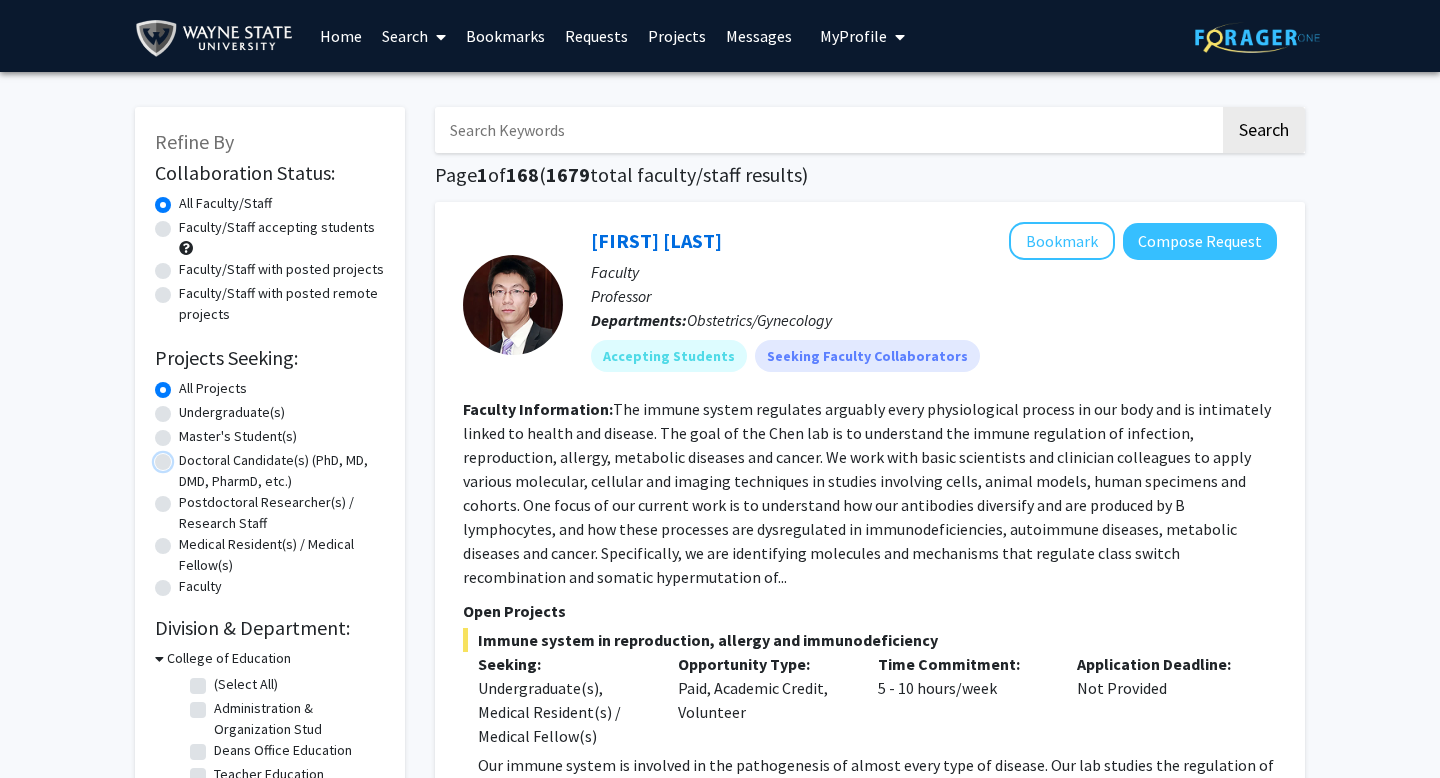 click on "Doctoral Candidate(s) (PhD, MD, DMD, PharmD, etc.)" at bounding box center (185, 456) 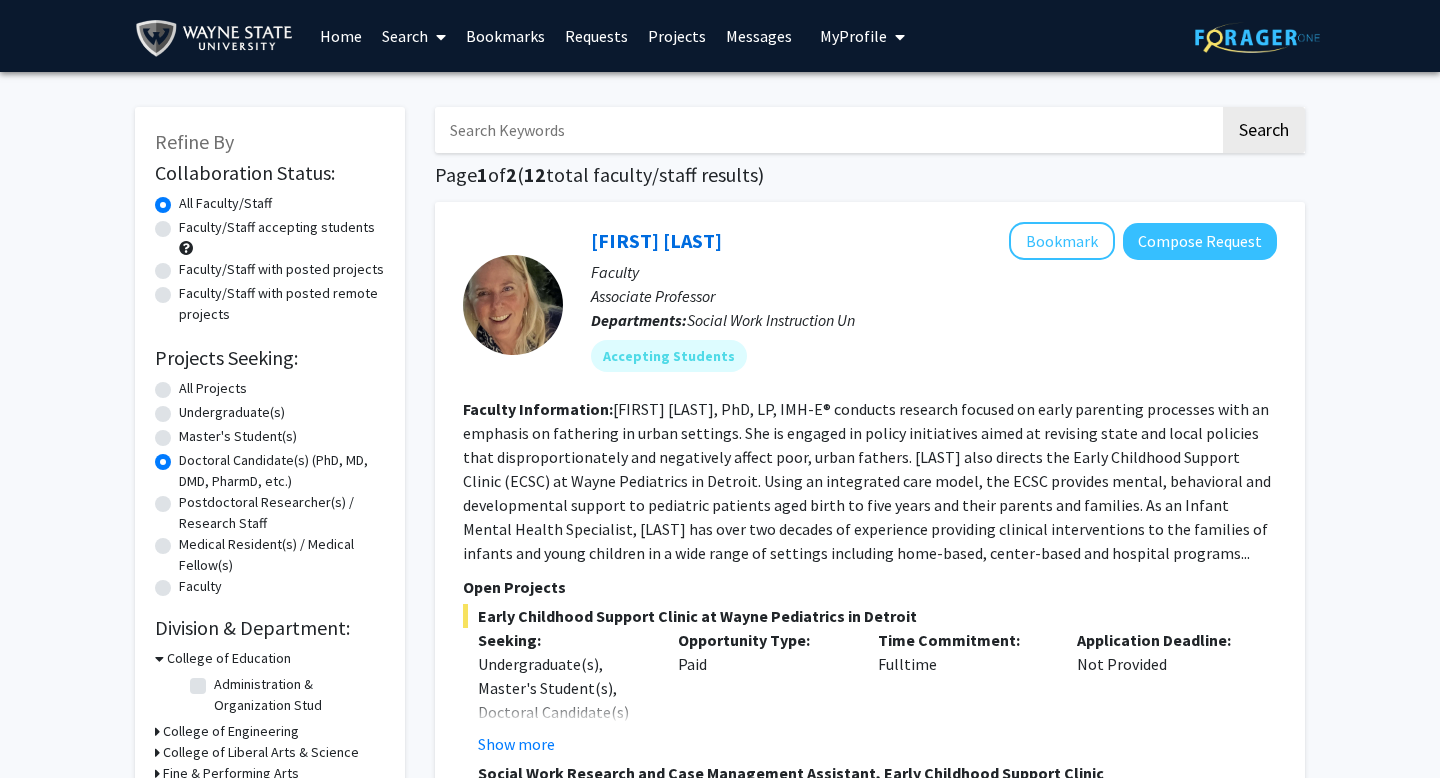 click on "Faculty/Staff accepting students" 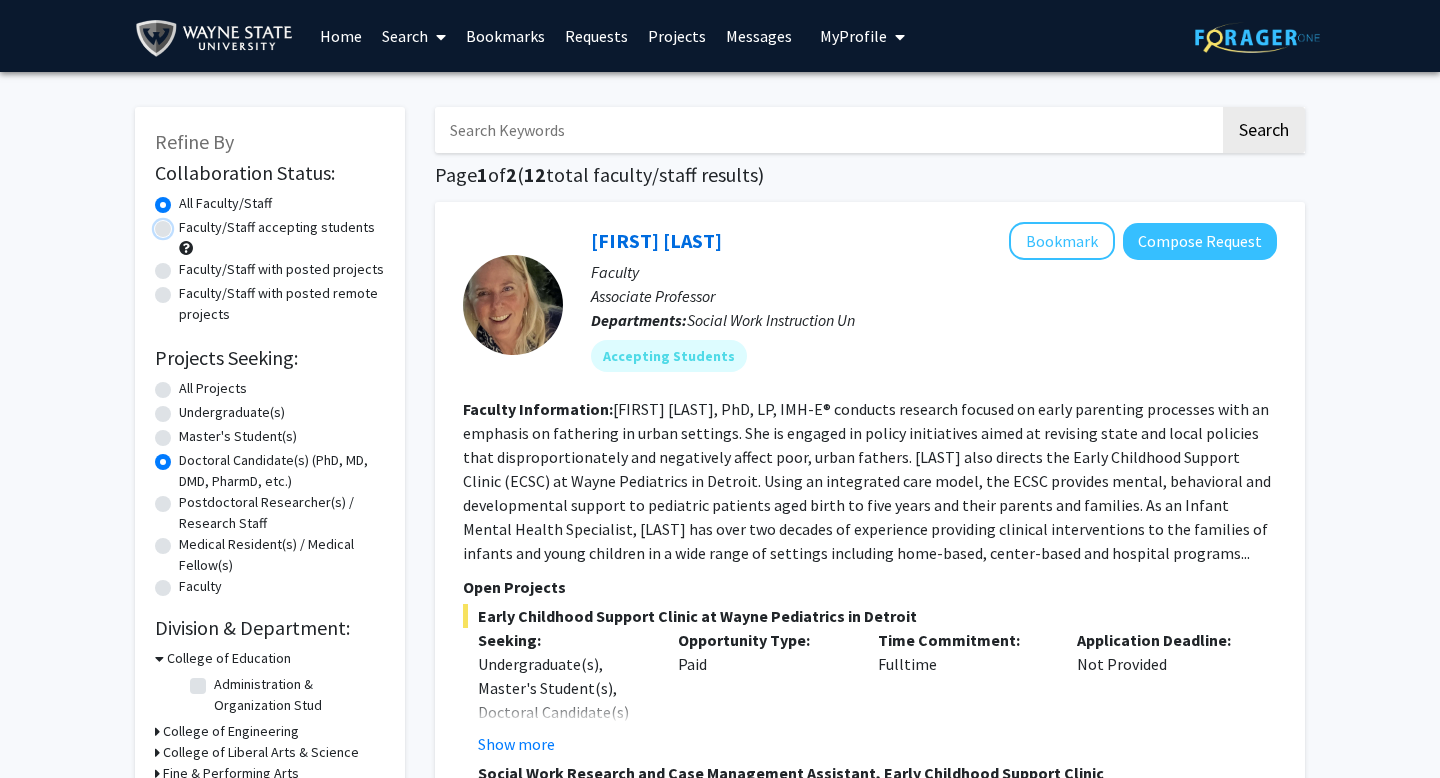 click on "Faculty/Staff accepting students" at bounding box center [185, 223] 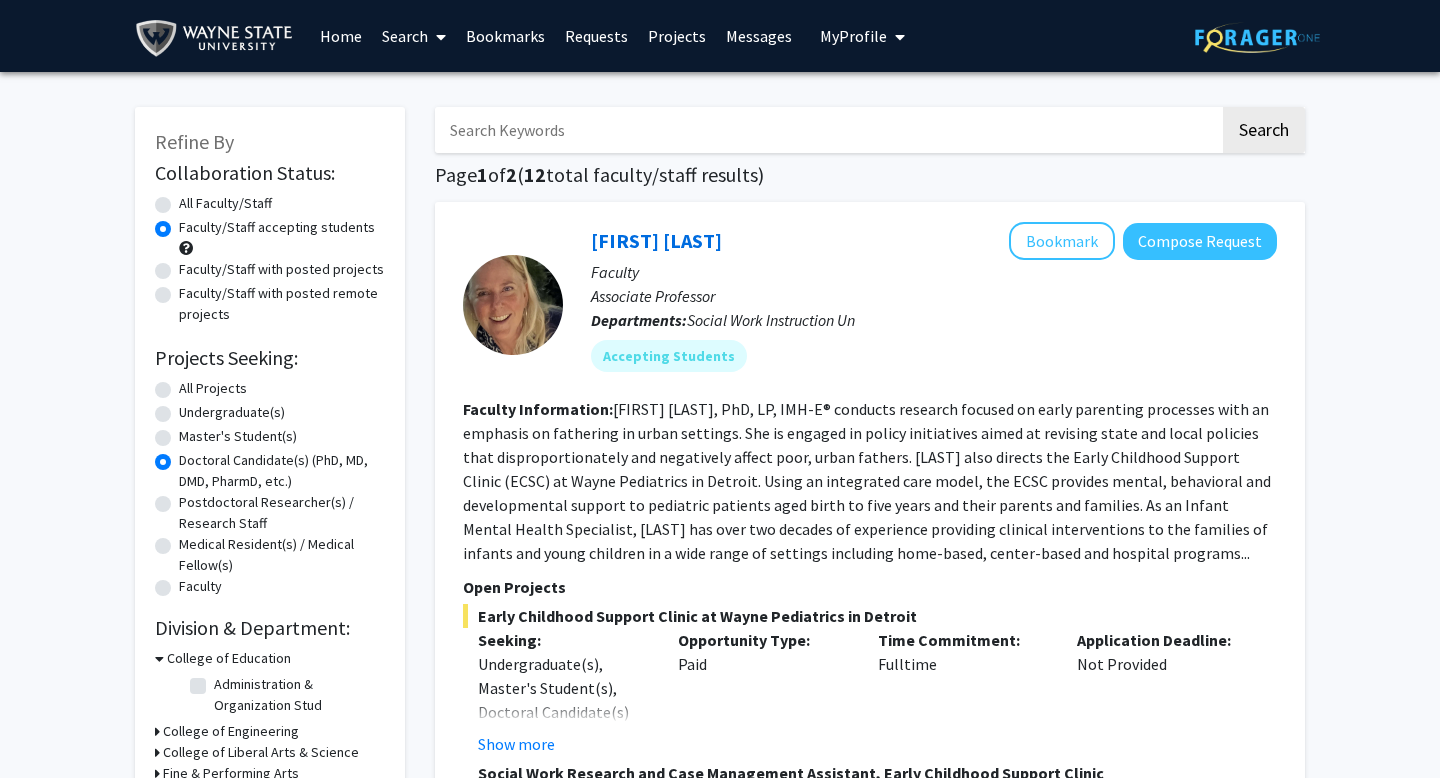 click on "All Projects" 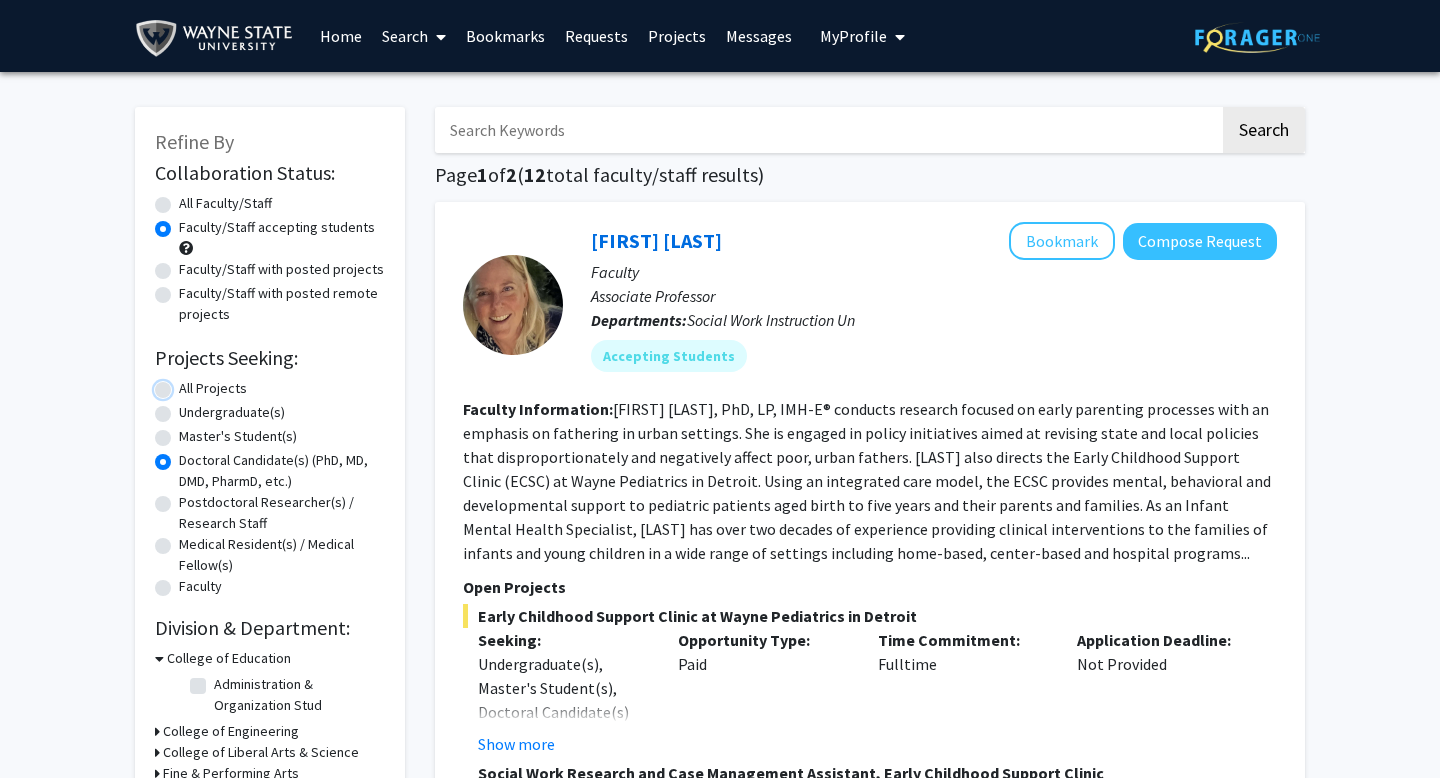 click on "All Projects" at bounding box center [185, 384] 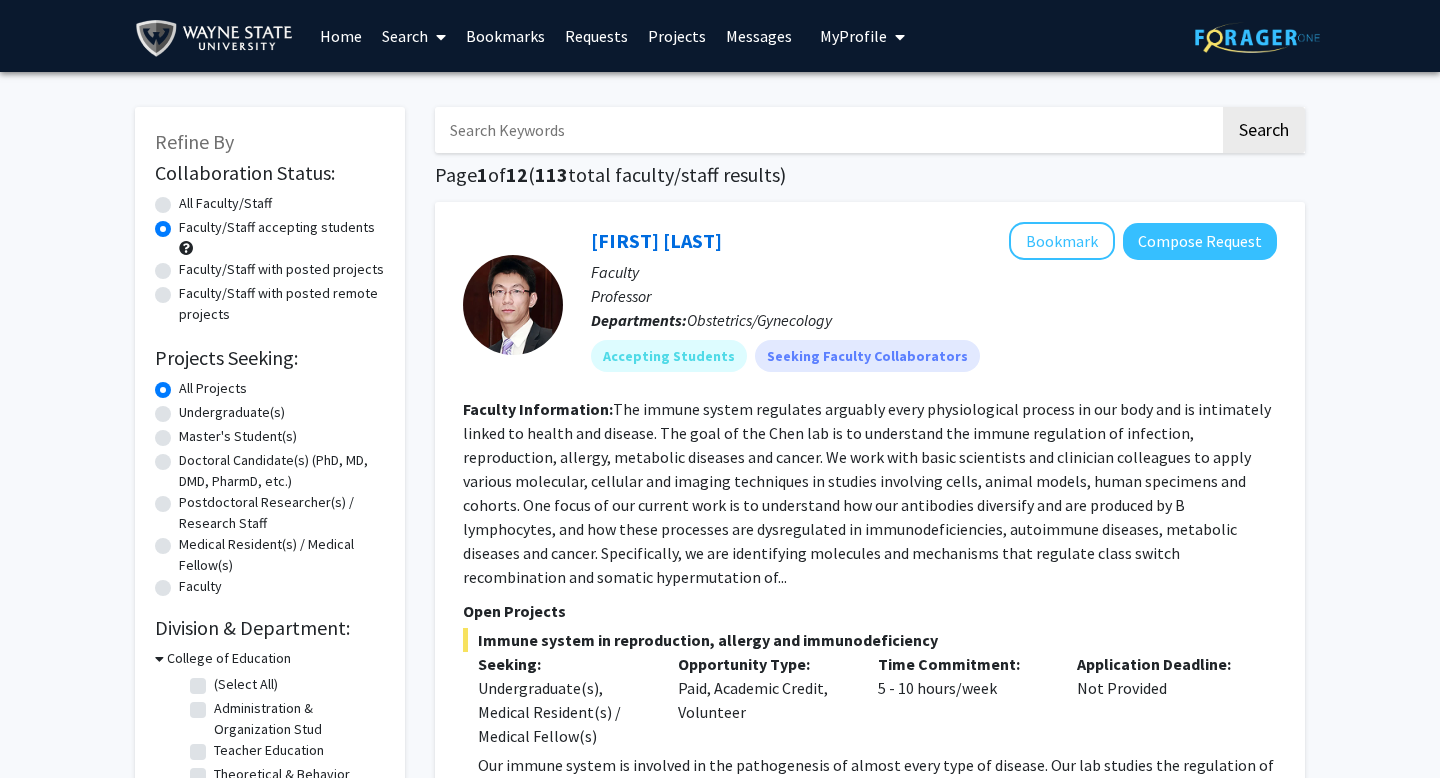 click on "All Faculty/Staff" 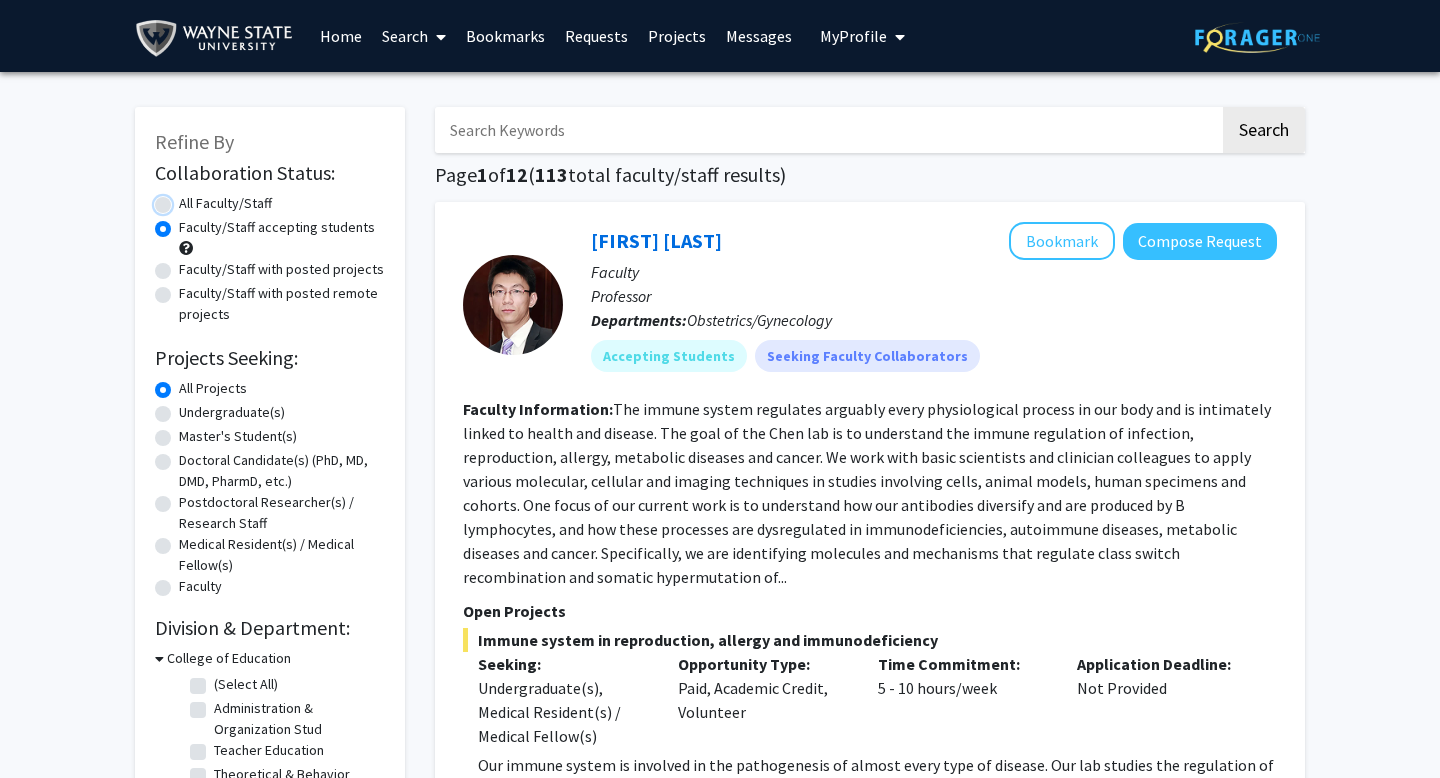 click on "All Faculty/Staff" at bounding box center (185, 199) 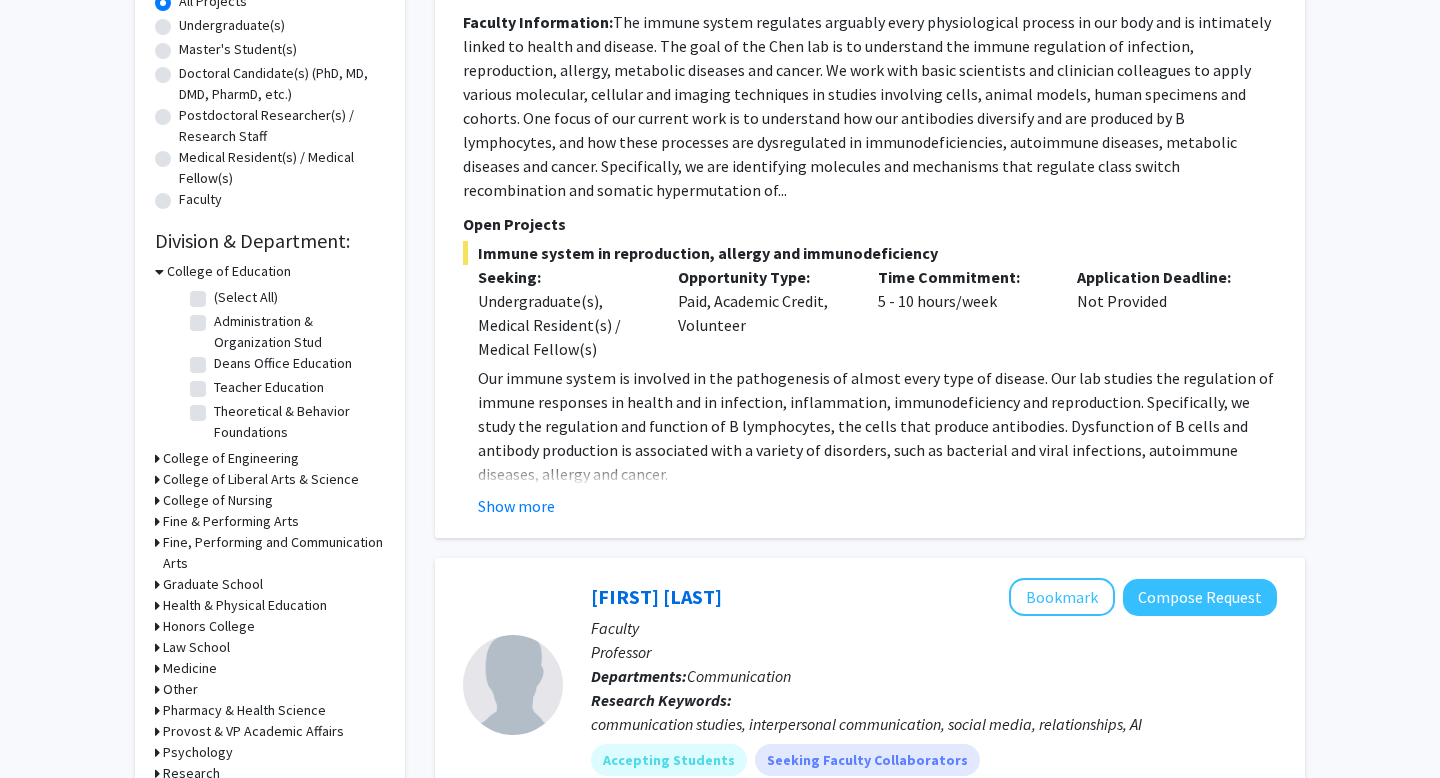 scroll, scrollTop: 396, scrollLeft: 0, axis: vertical 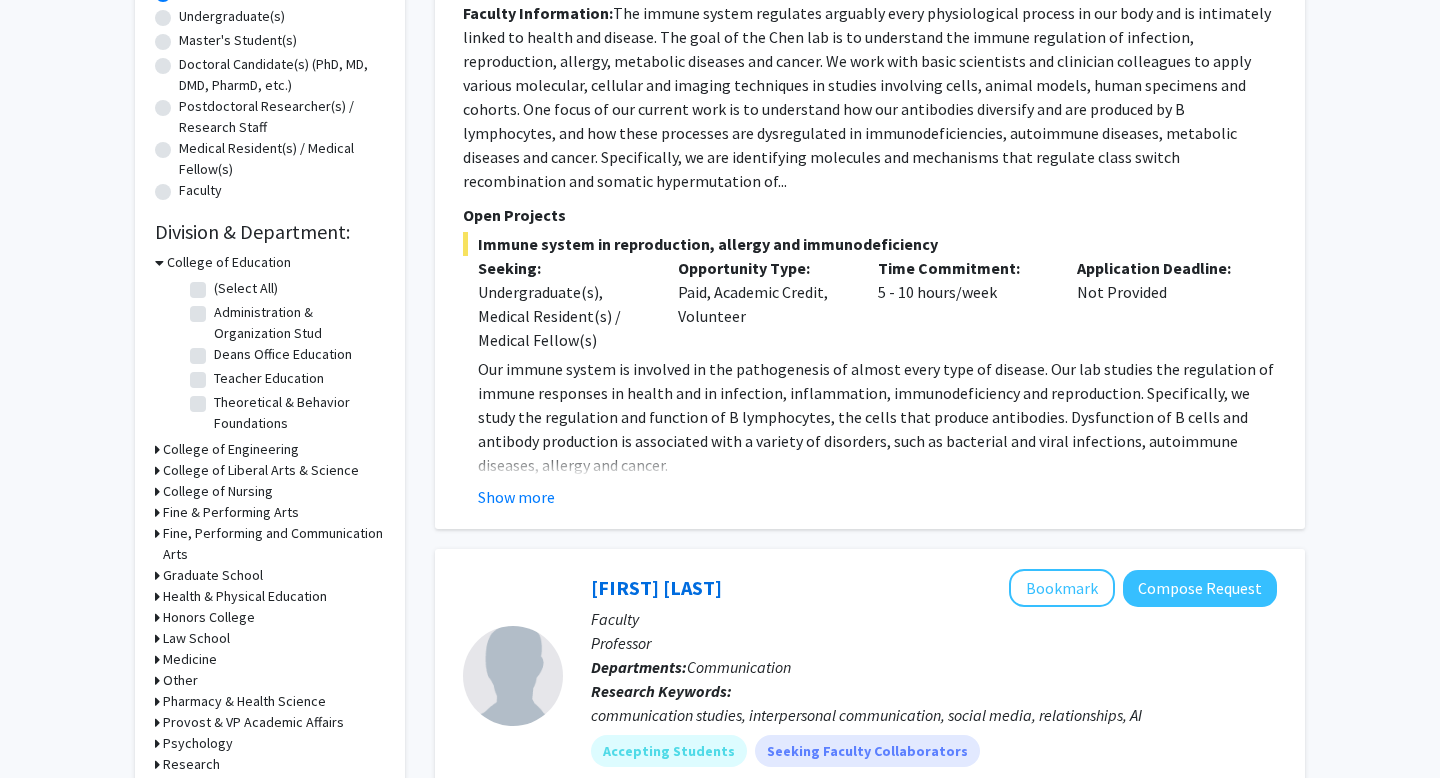 click 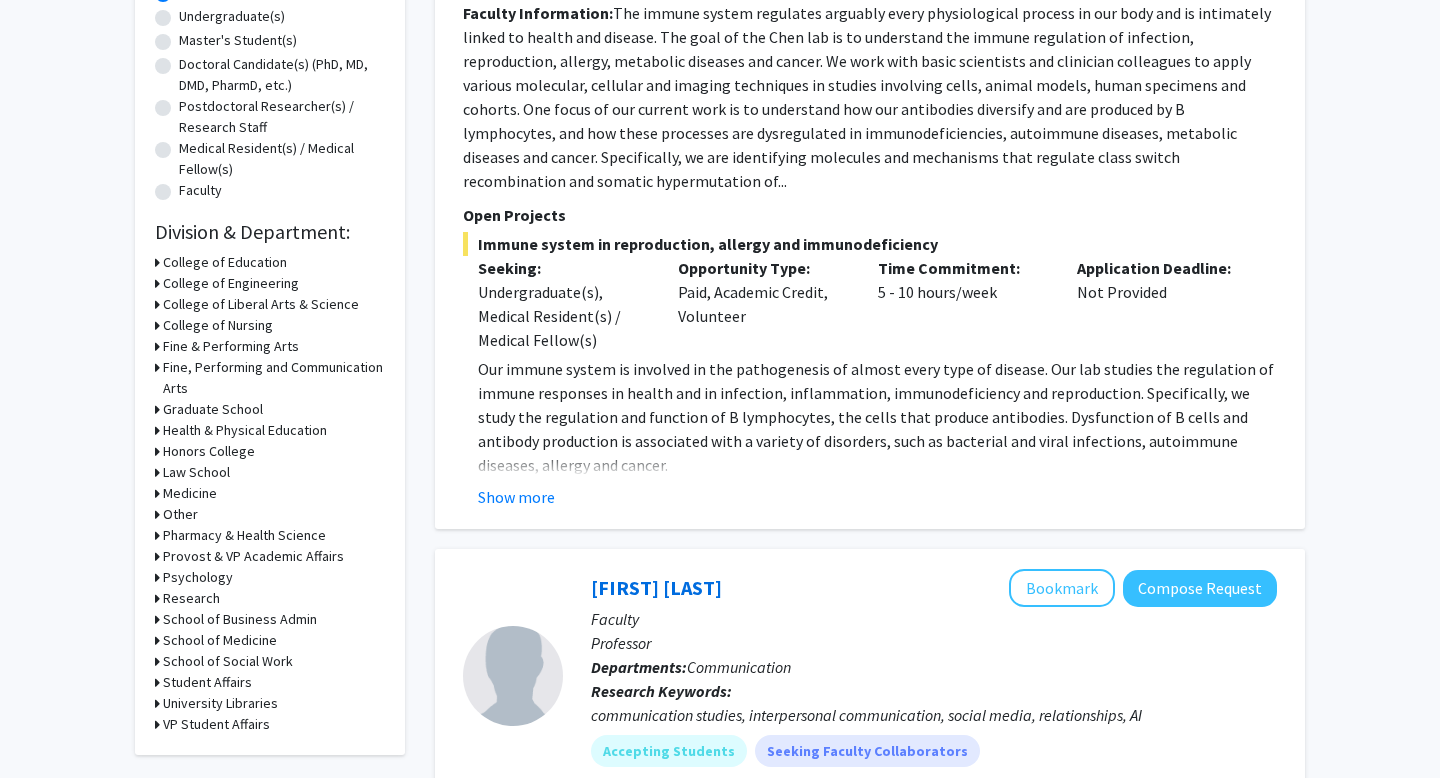 click 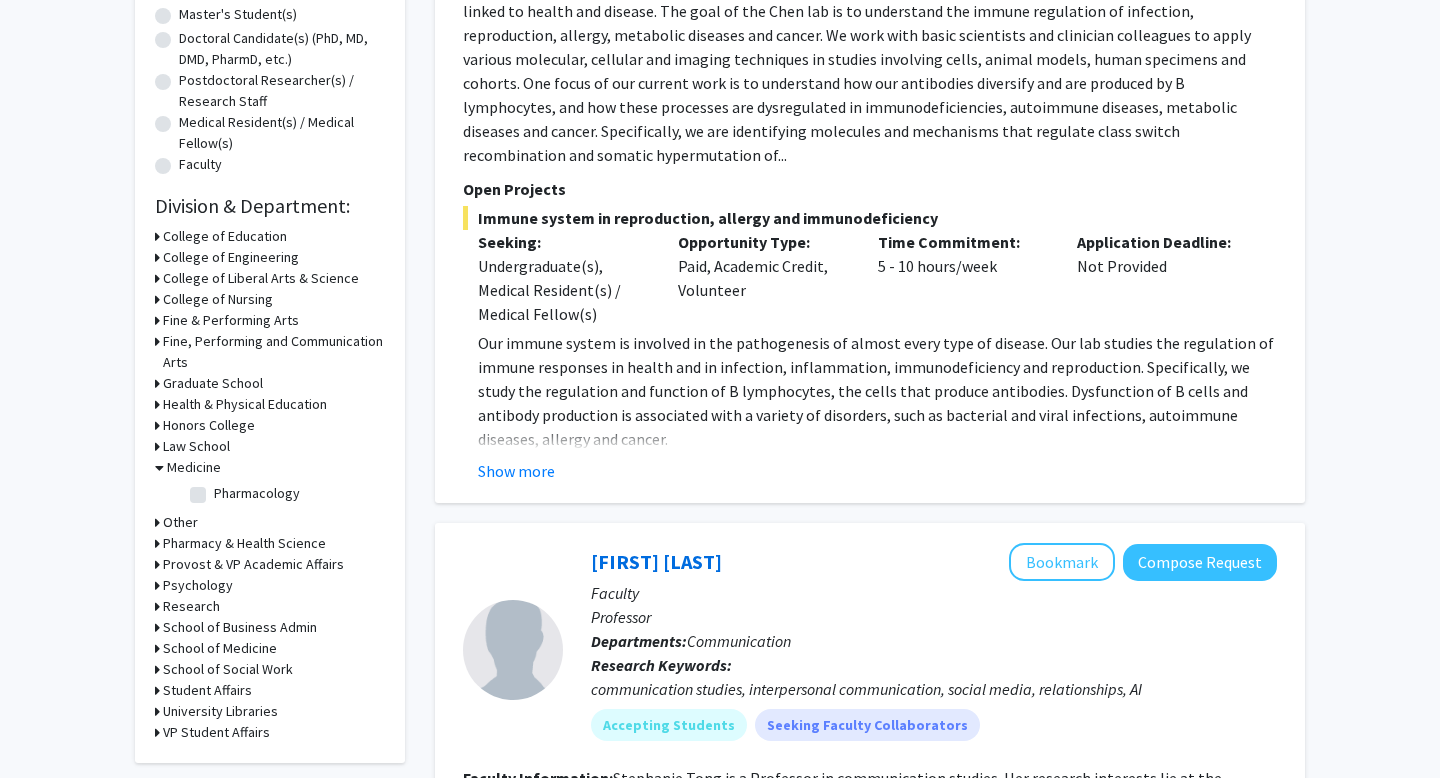 scroll, scrollTop: 429, scrollLeft: 0, axis: vertical 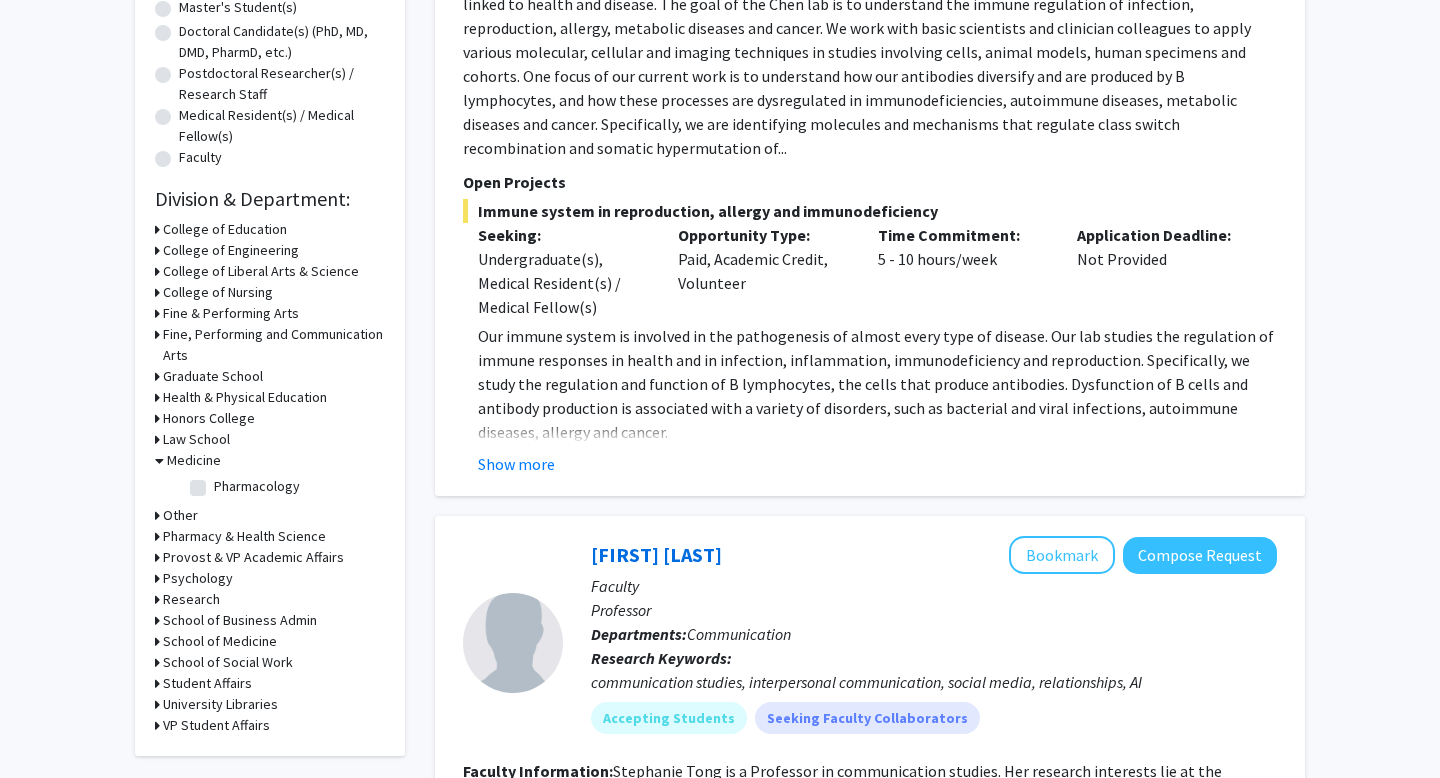 click on "Pharmacology" 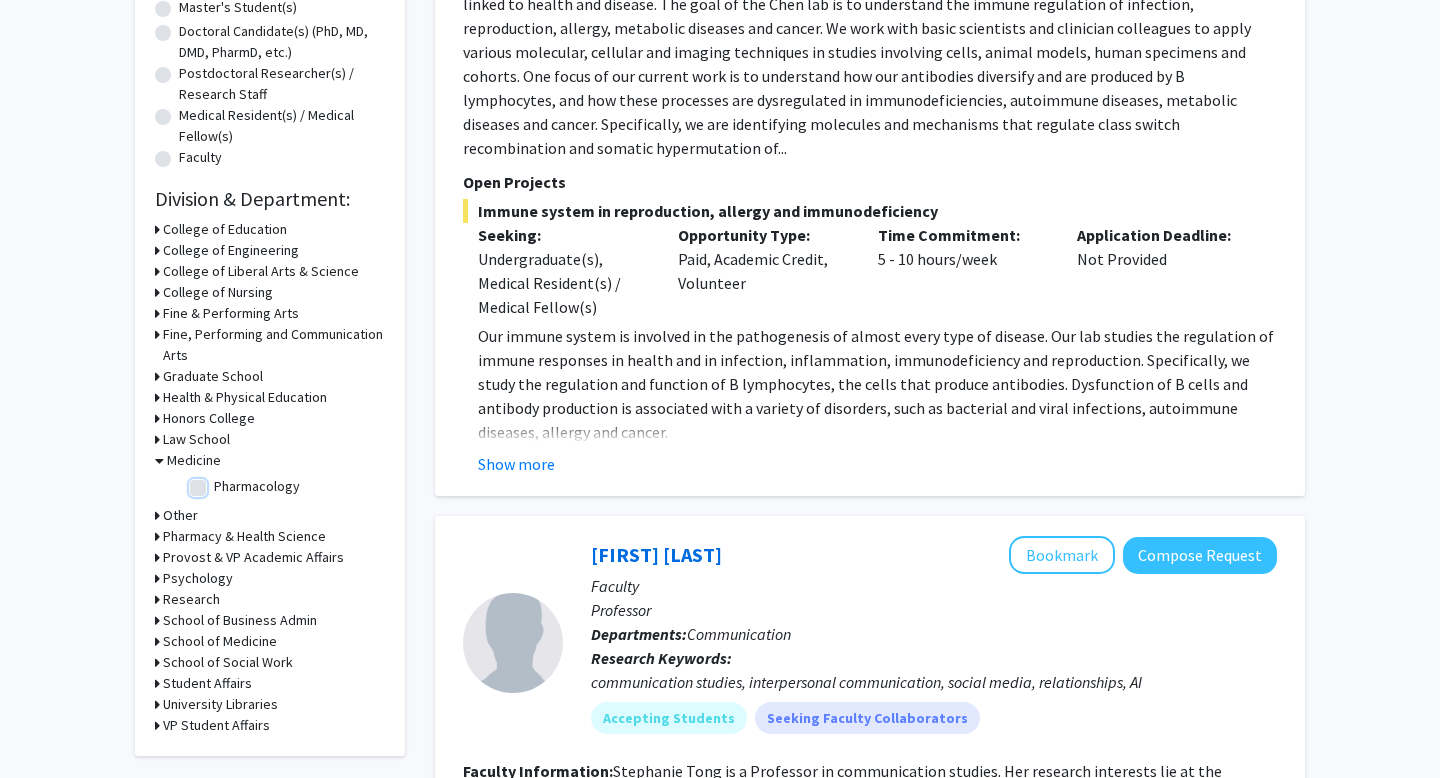 click on "Pharmacology" at bounding box center [220, 482] 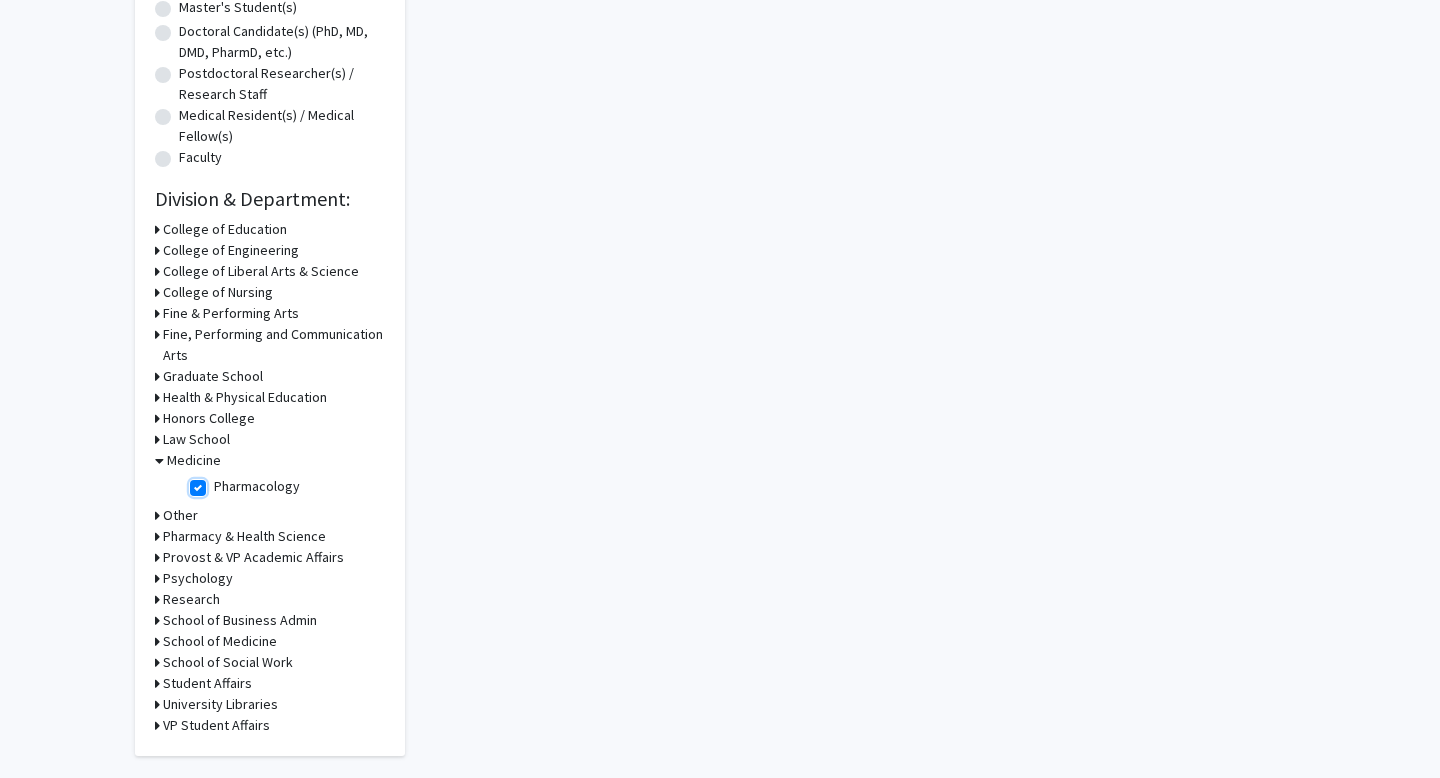scroll, scrollTop: 0, scrollLeft: 0, axis: both 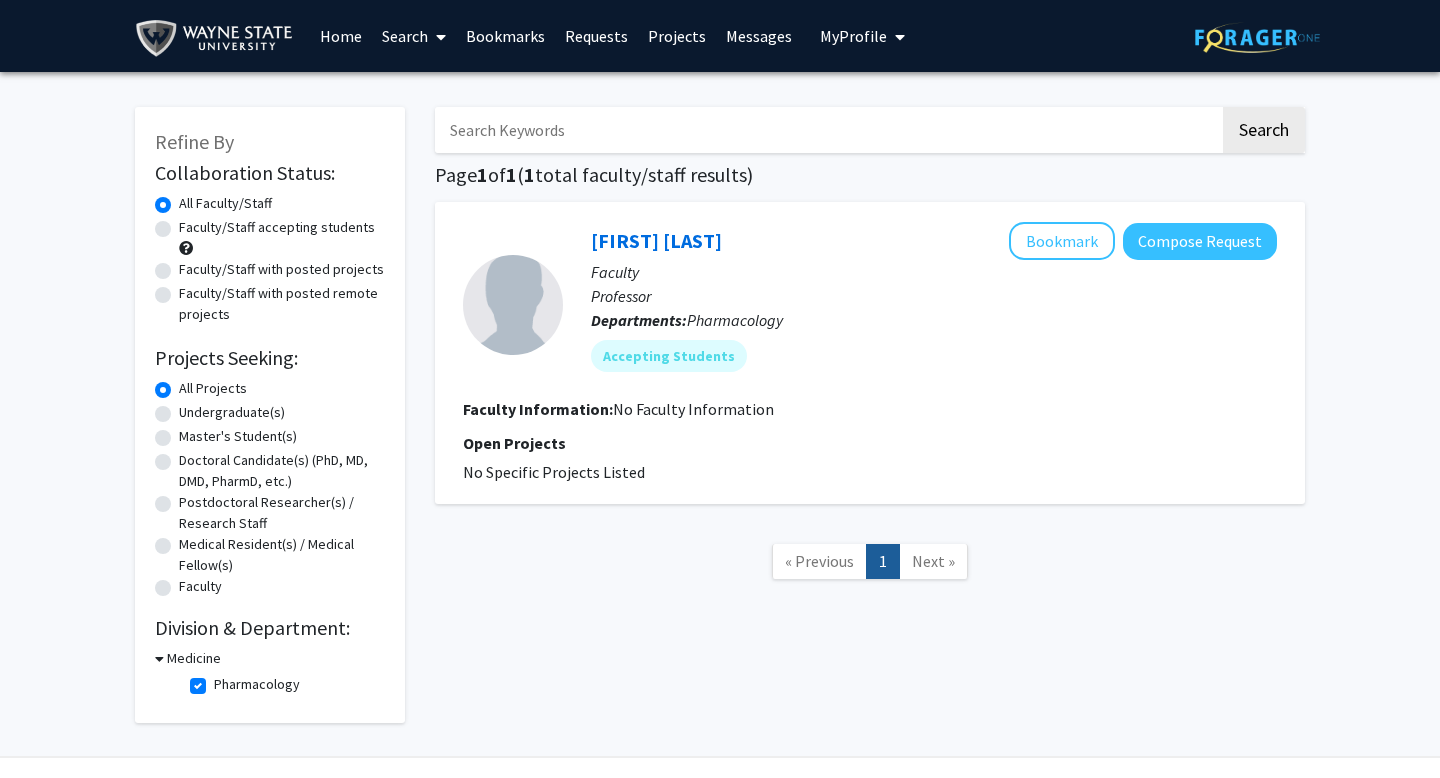 click on "Pharmacology" 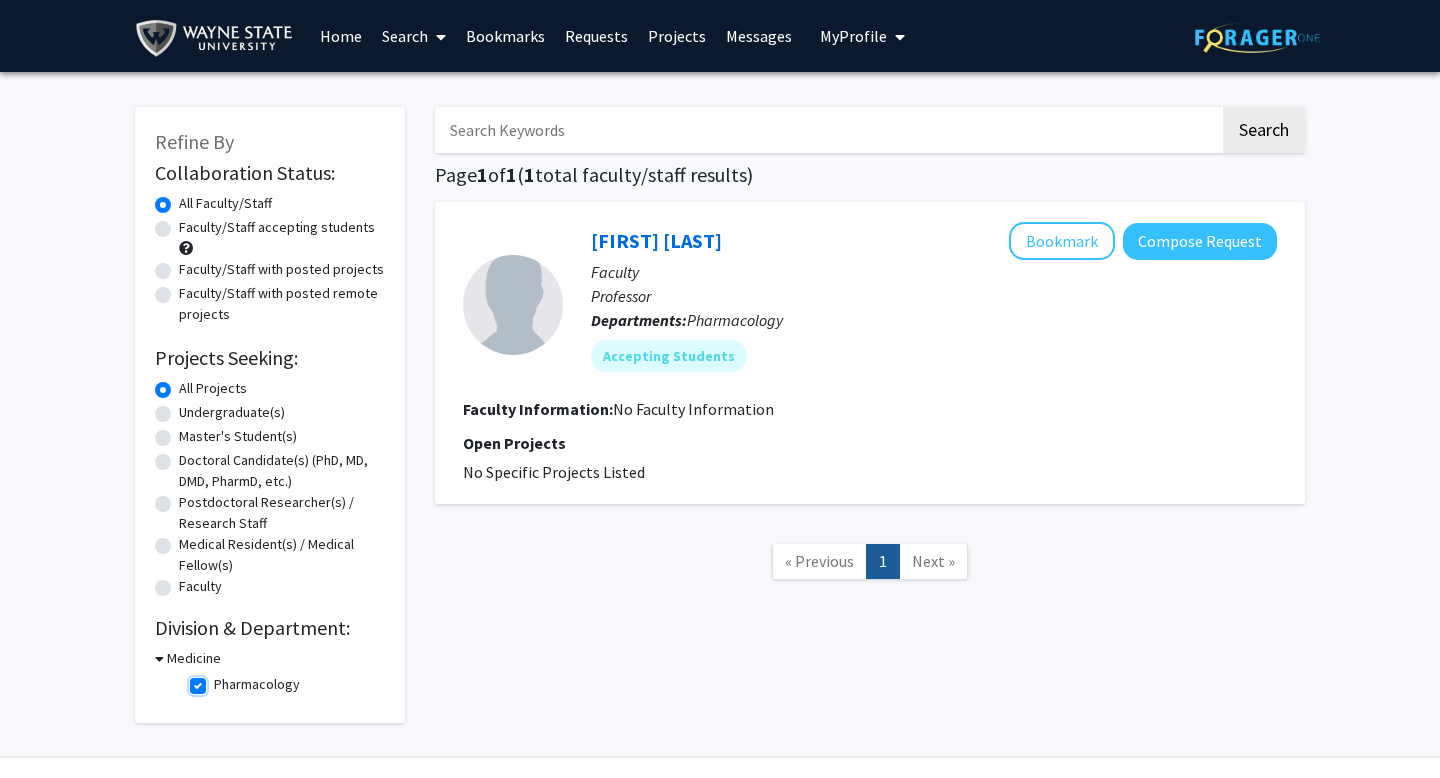 click on "Pharmacology" at bounding box center (220, 680) 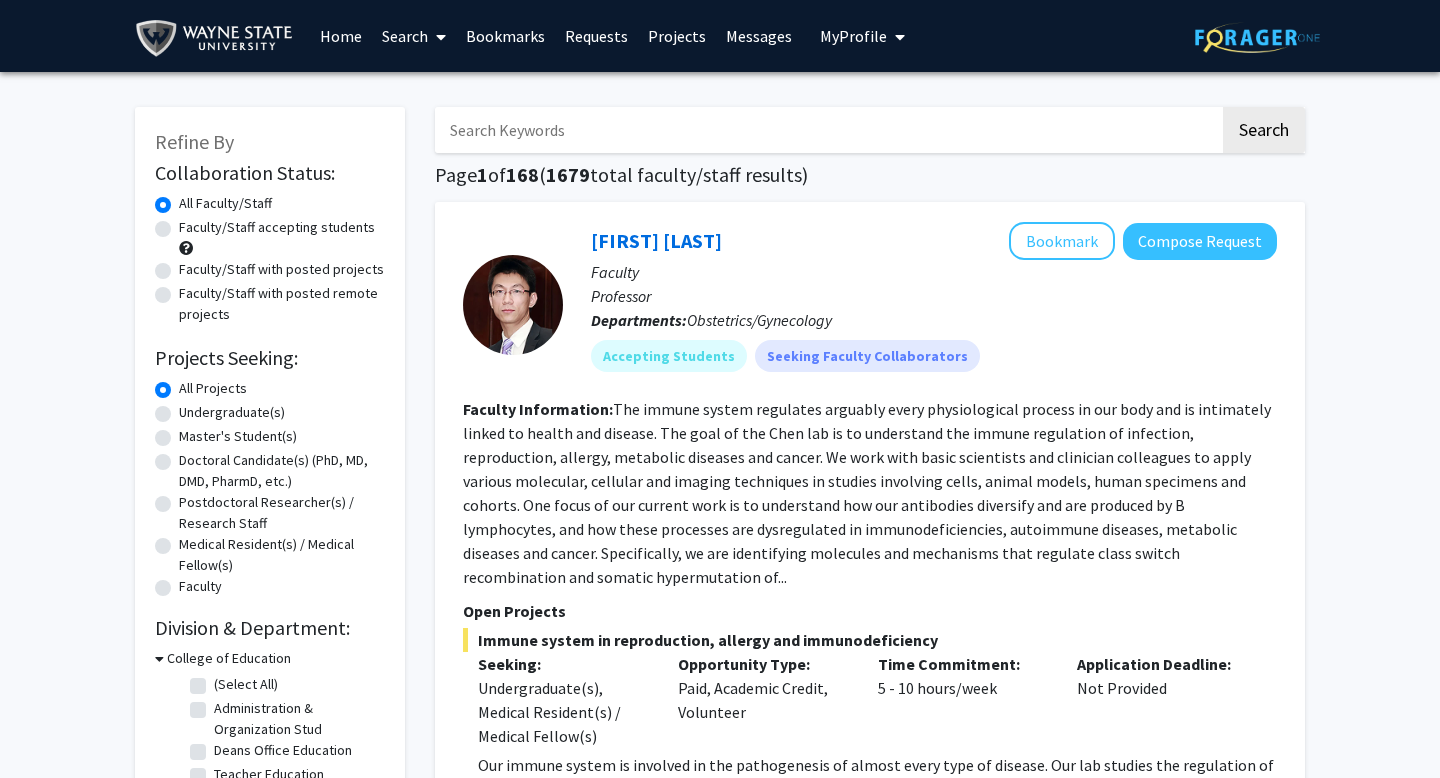 click 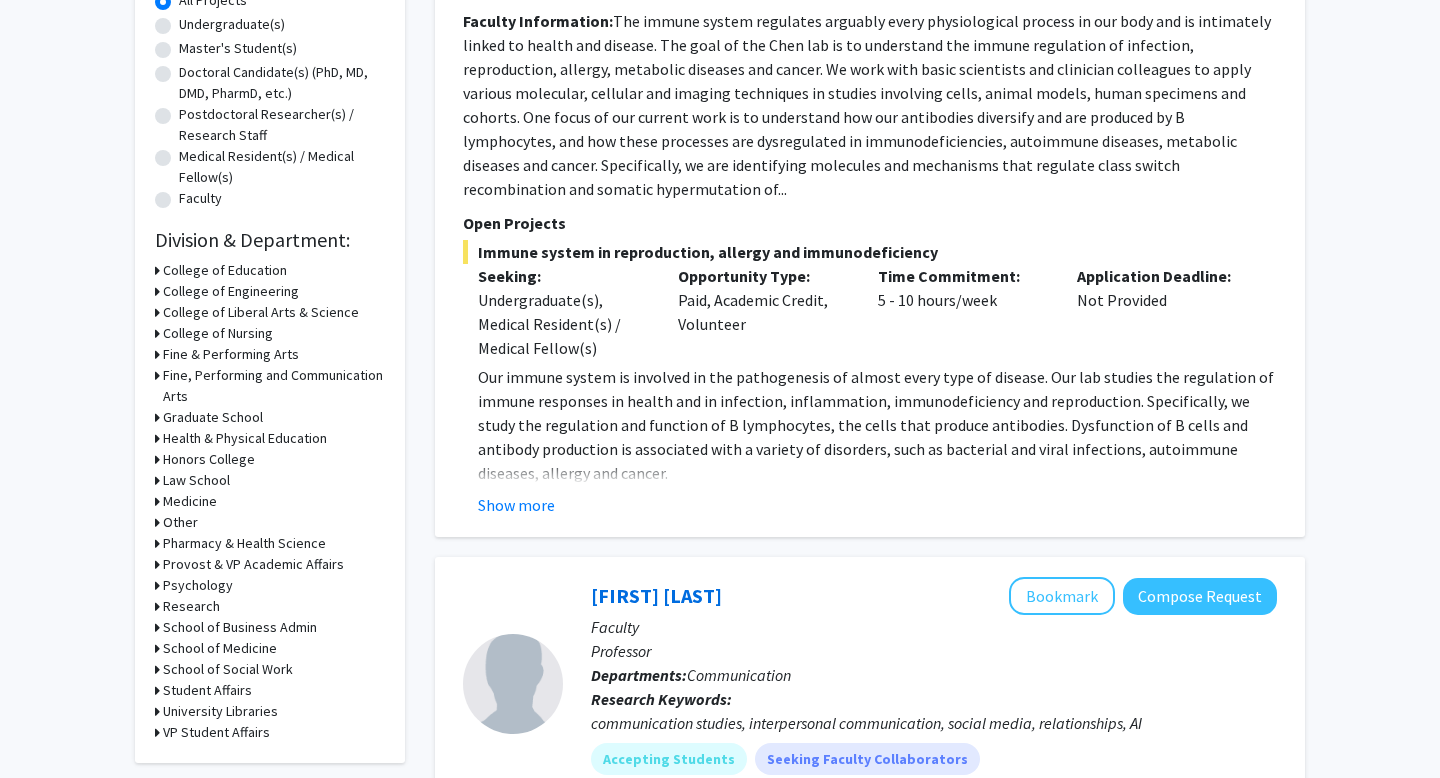 scroll, scrollTop: 390, scrollLeft: 0, axis: vertical 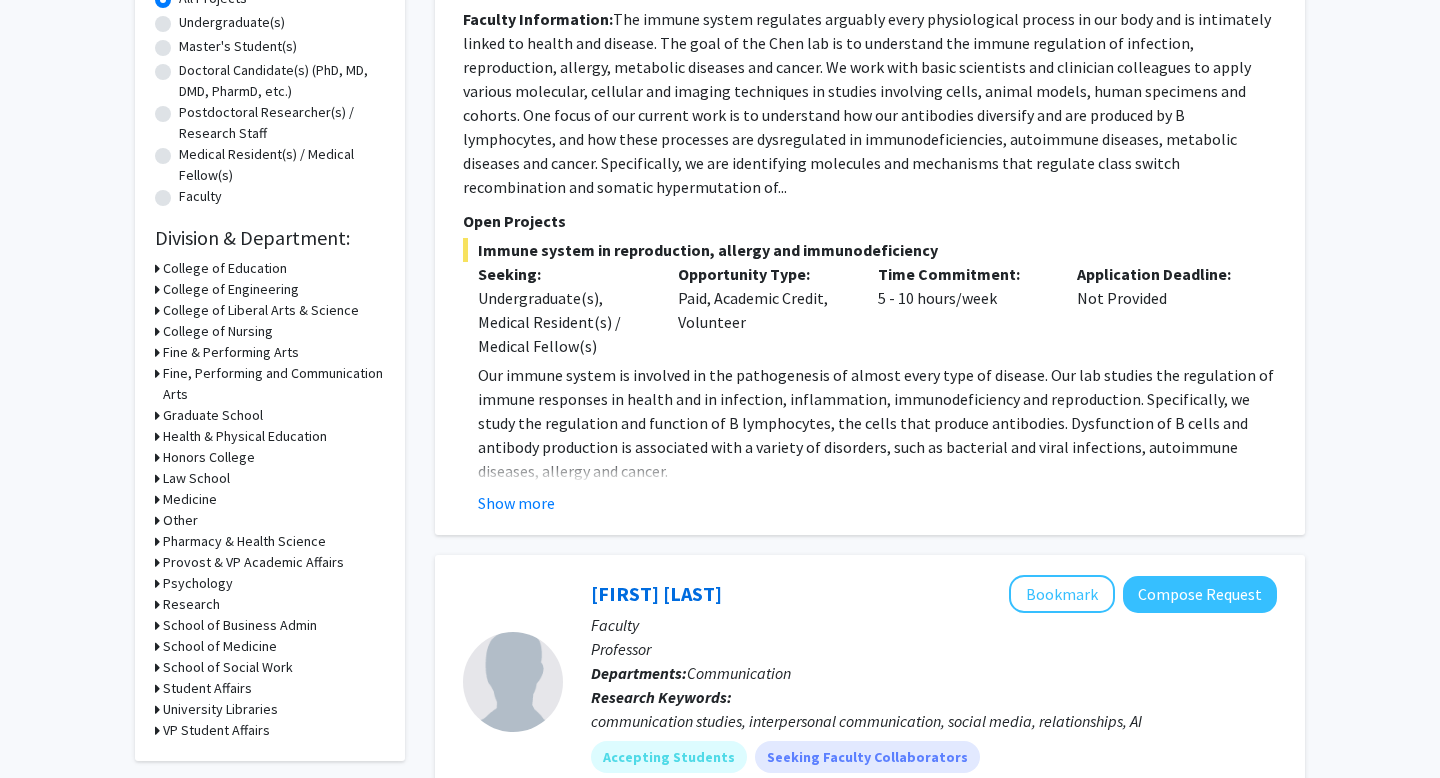 click 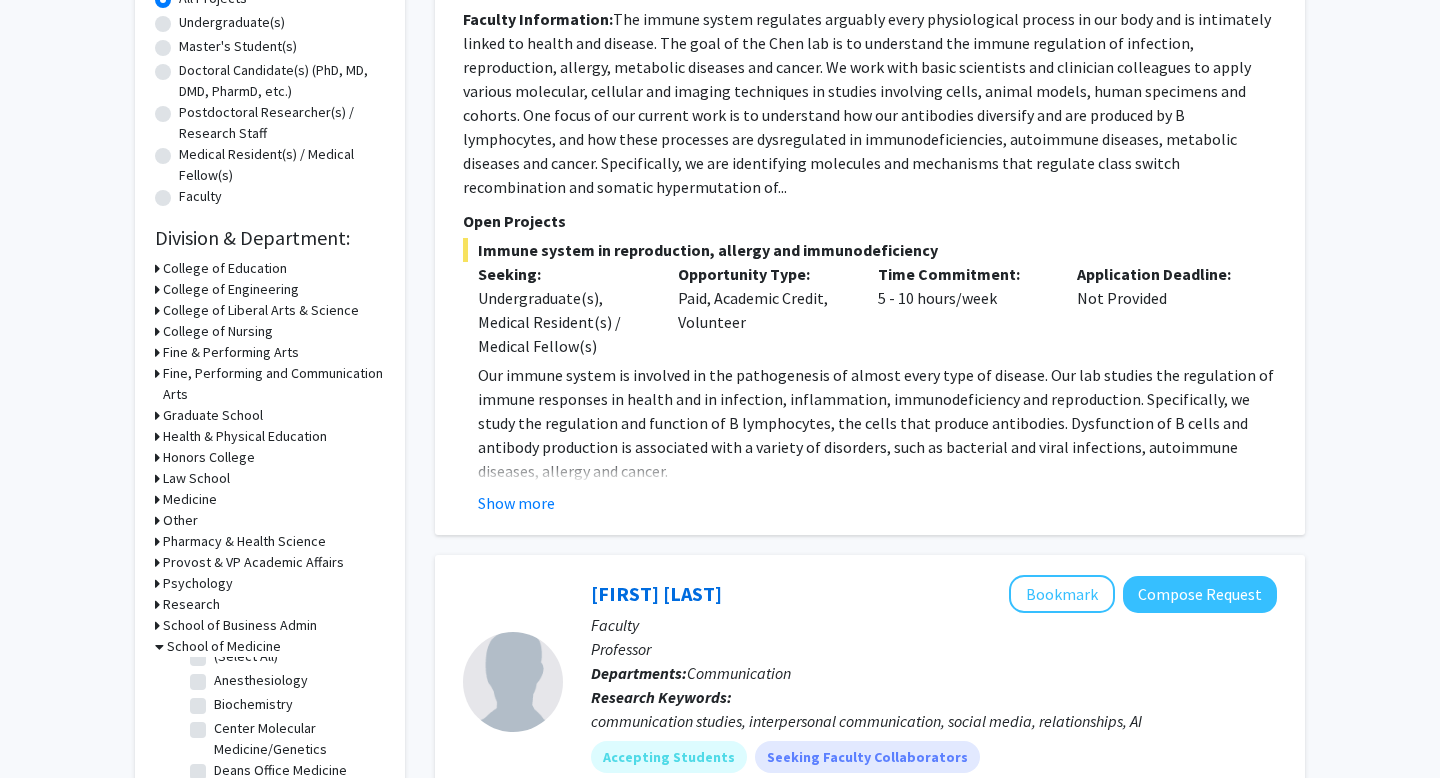 scroll, scrollTop: 0, scrollLeft: 0, axis: both 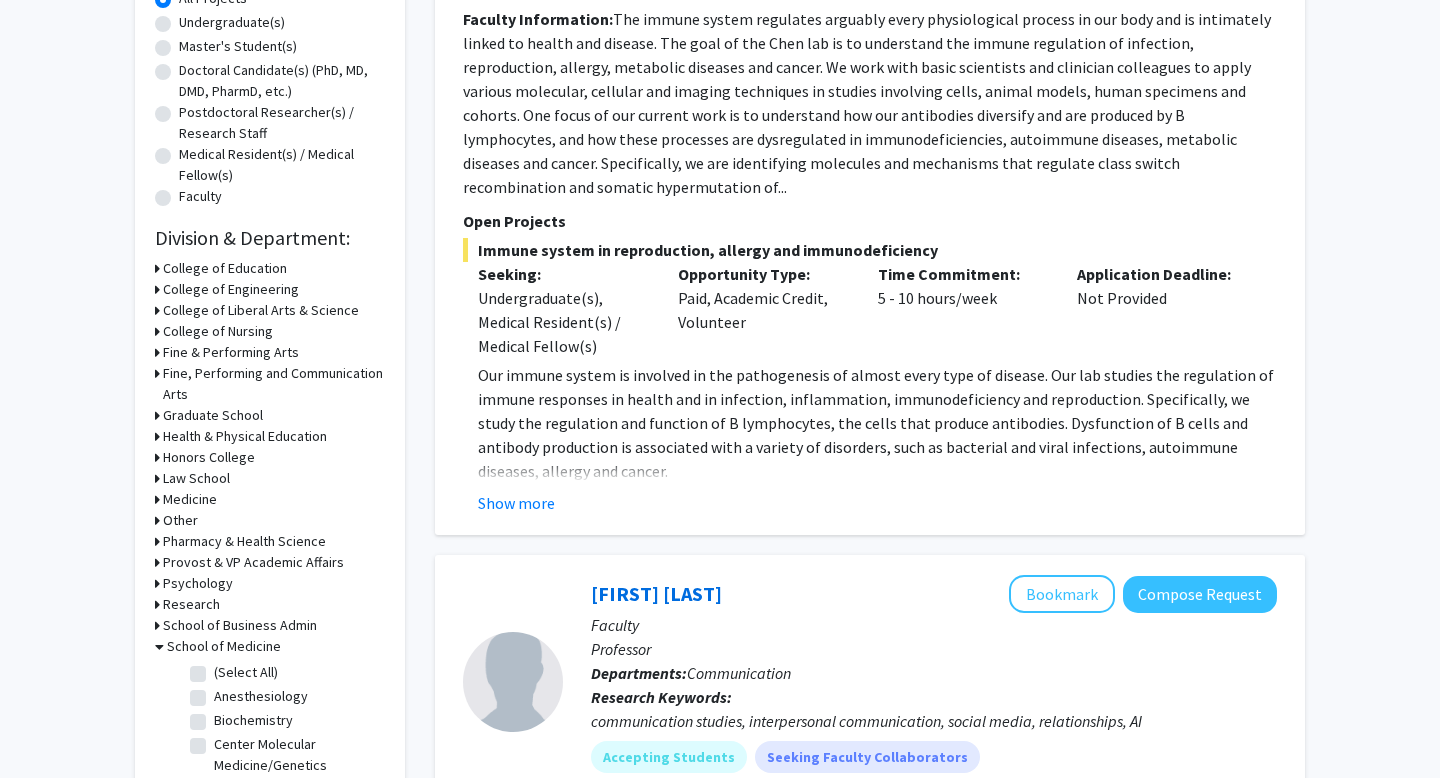 click on "(Select All)" 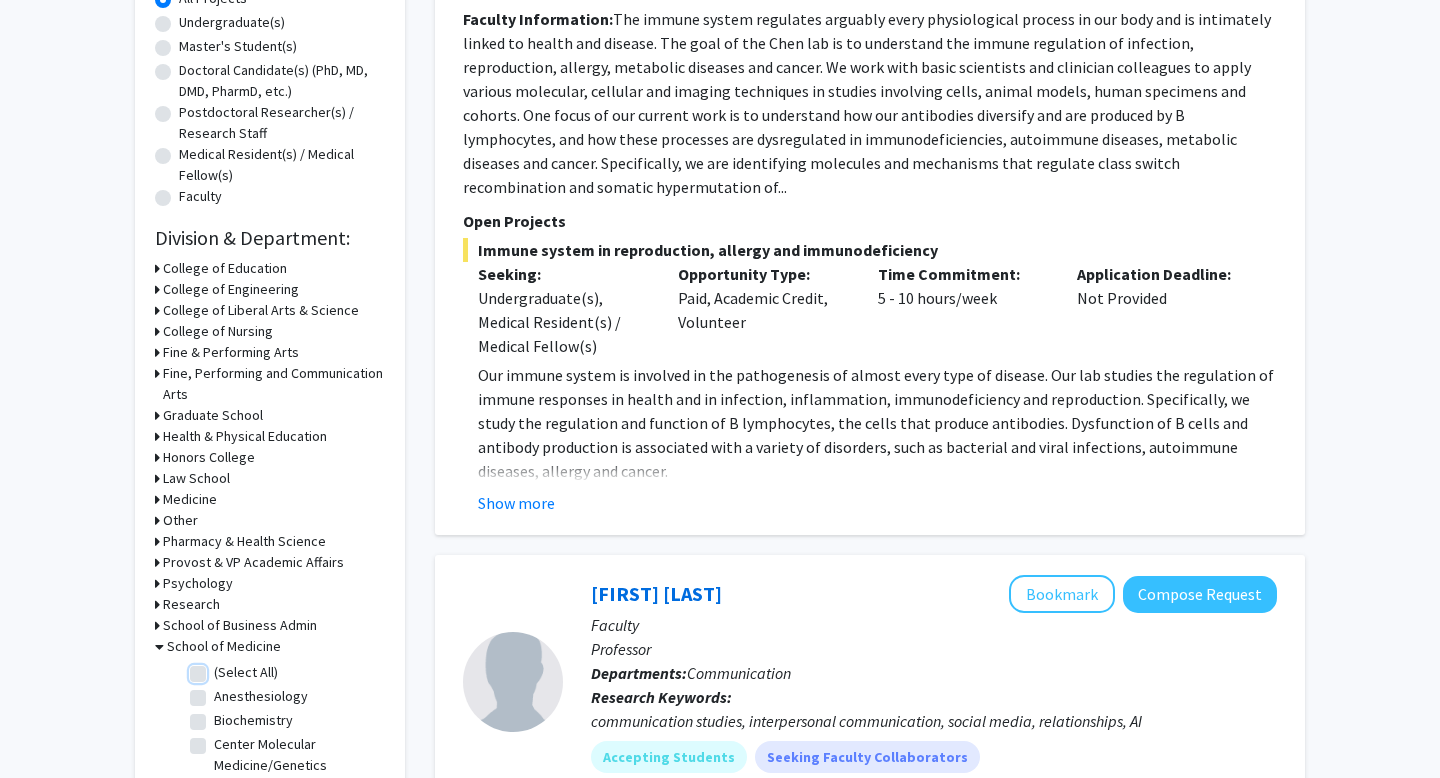 click on "(Select All)" at bounding box center (220, 668) 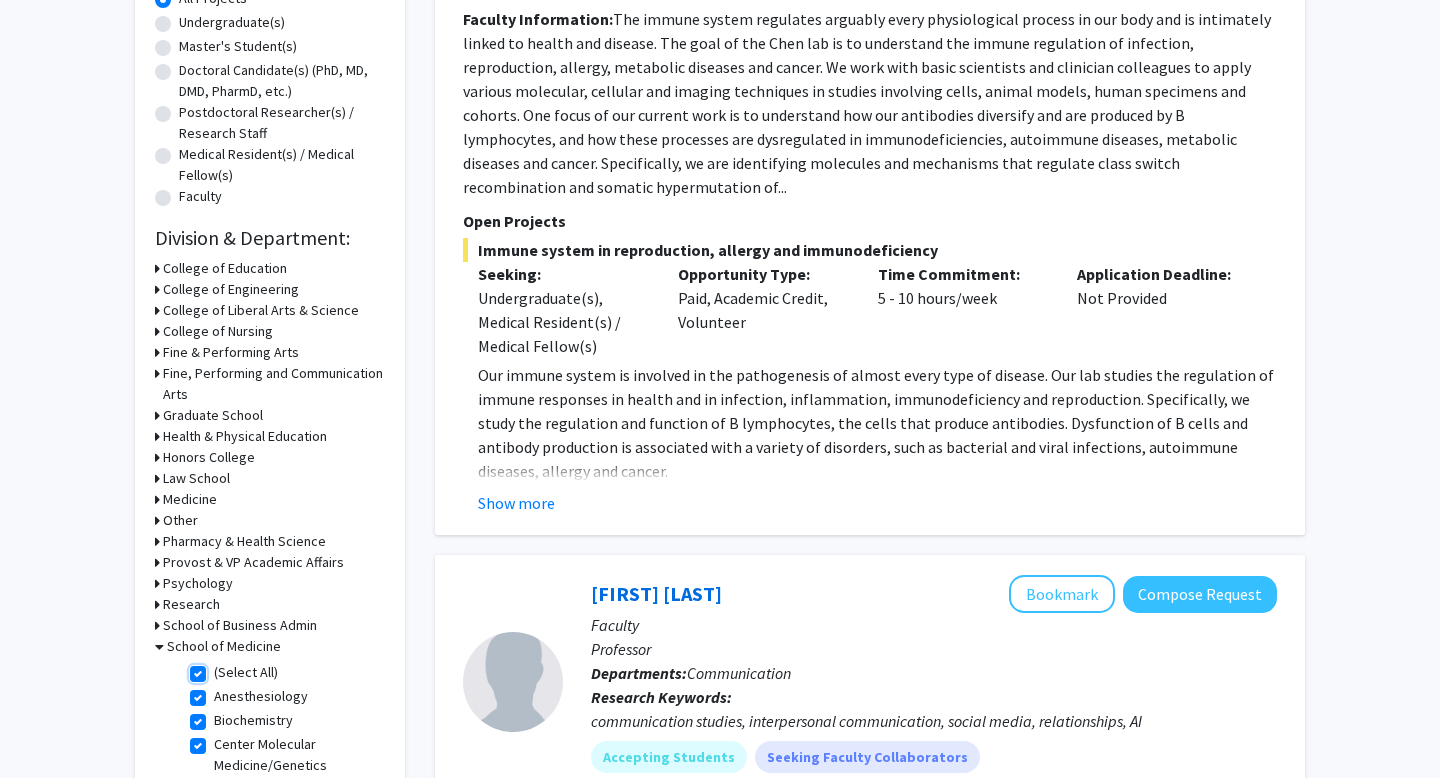 checkbox on "true" 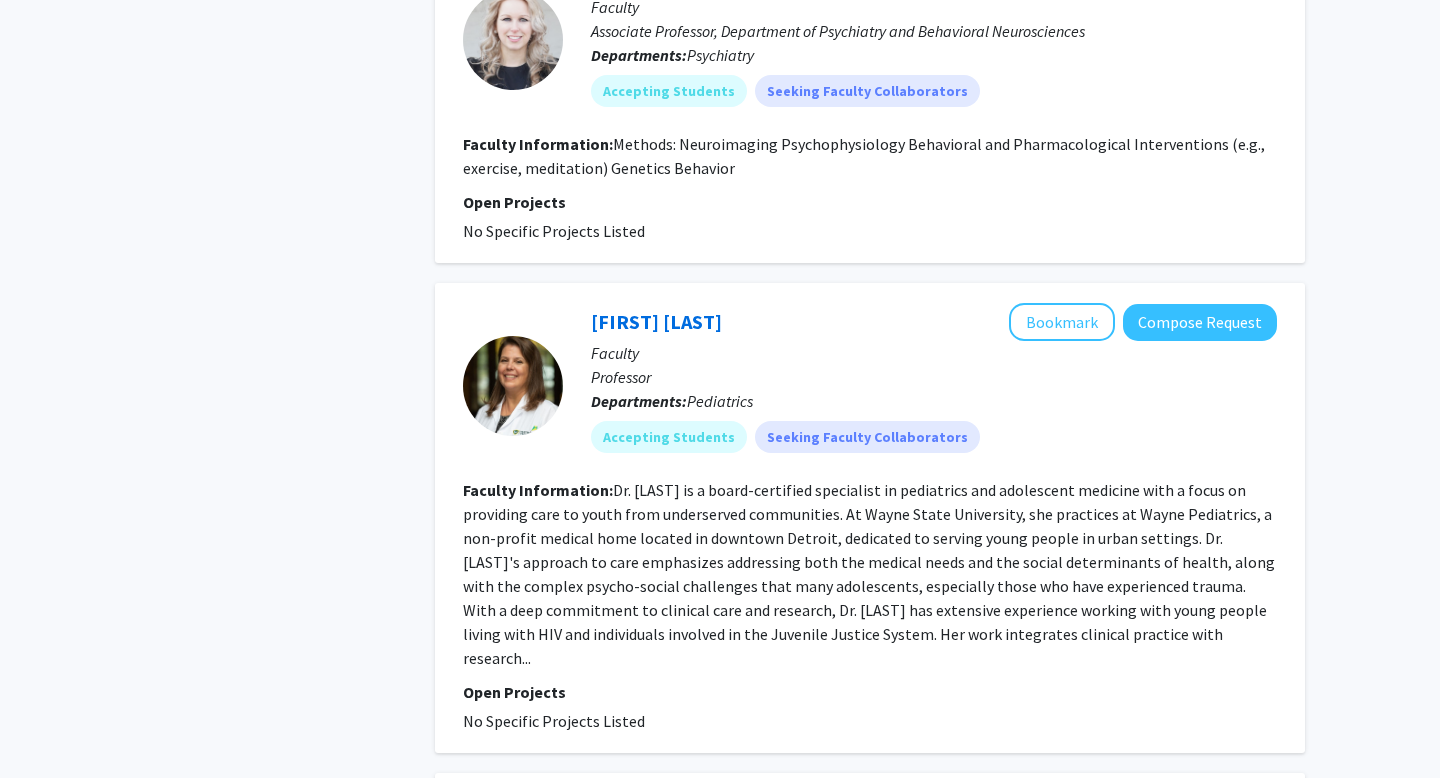 scroll, scrollTop: 2605, scrollLeft: 0, axis: vertical 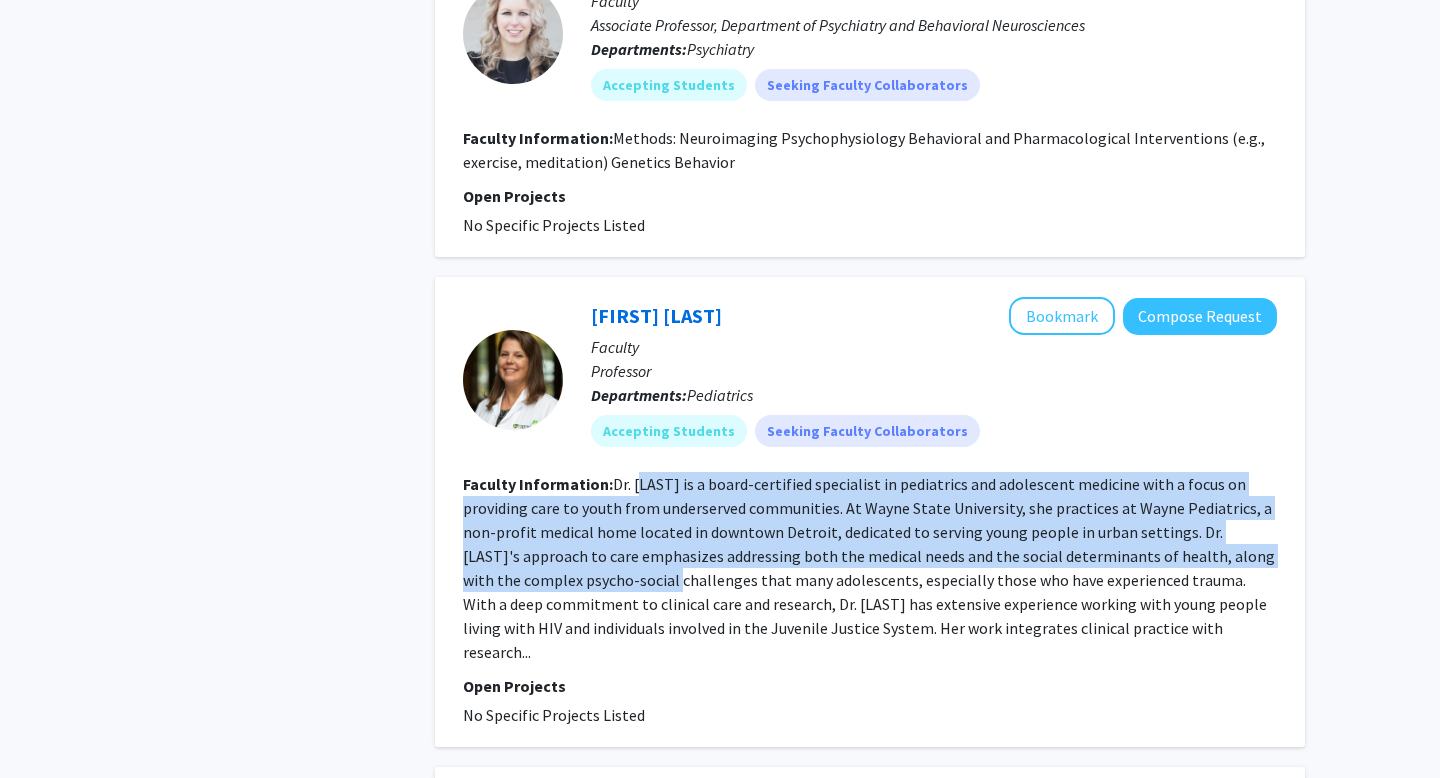 drag, startPoint x: 642, startPoint y: 434, endPoint x: 647, endPoint y: 534, distance: 100.12492 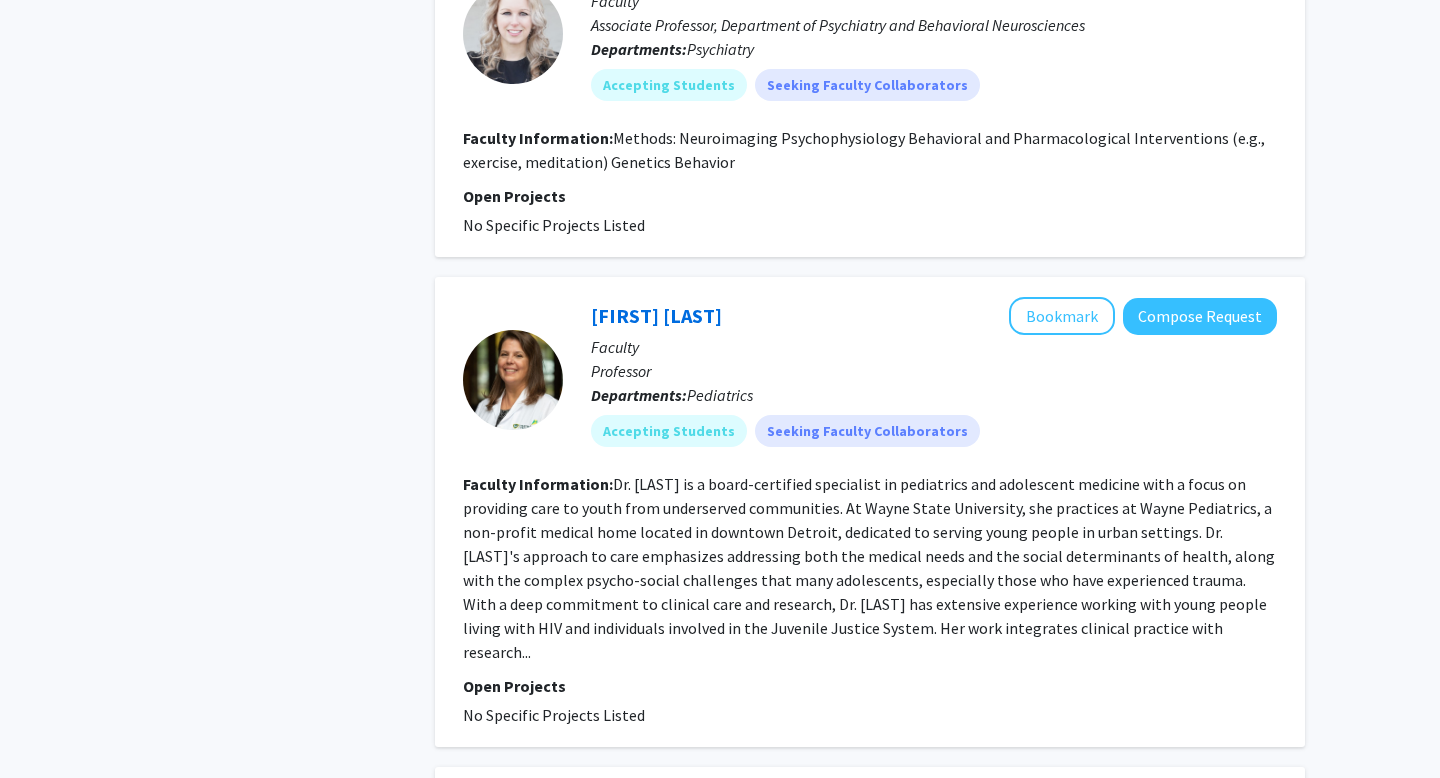 click on "Dr. [LAST] is a board-certified specialist in pediatrics and adolescent medicine with a focus on providing care to youth from underserved communities. At Wayne State University, she practices at Wayne Pediatrics, a non-profit medical home located in downtown Detroit, dedicated to serving young people in urban settings. Dr. [LAST]'s approach to care emphasizes addressing both the medical needs and the social determinants of health, along with the complex psycho-social challenges that many adolescents, especially those who have experienced trauma.   With a deep commitment to clinical care and research, Dr. [LAST] has extensive experience working with young people living with HIV and individuals involved in the Juvenile Justice System. Her work integrates clinical practice with research..." 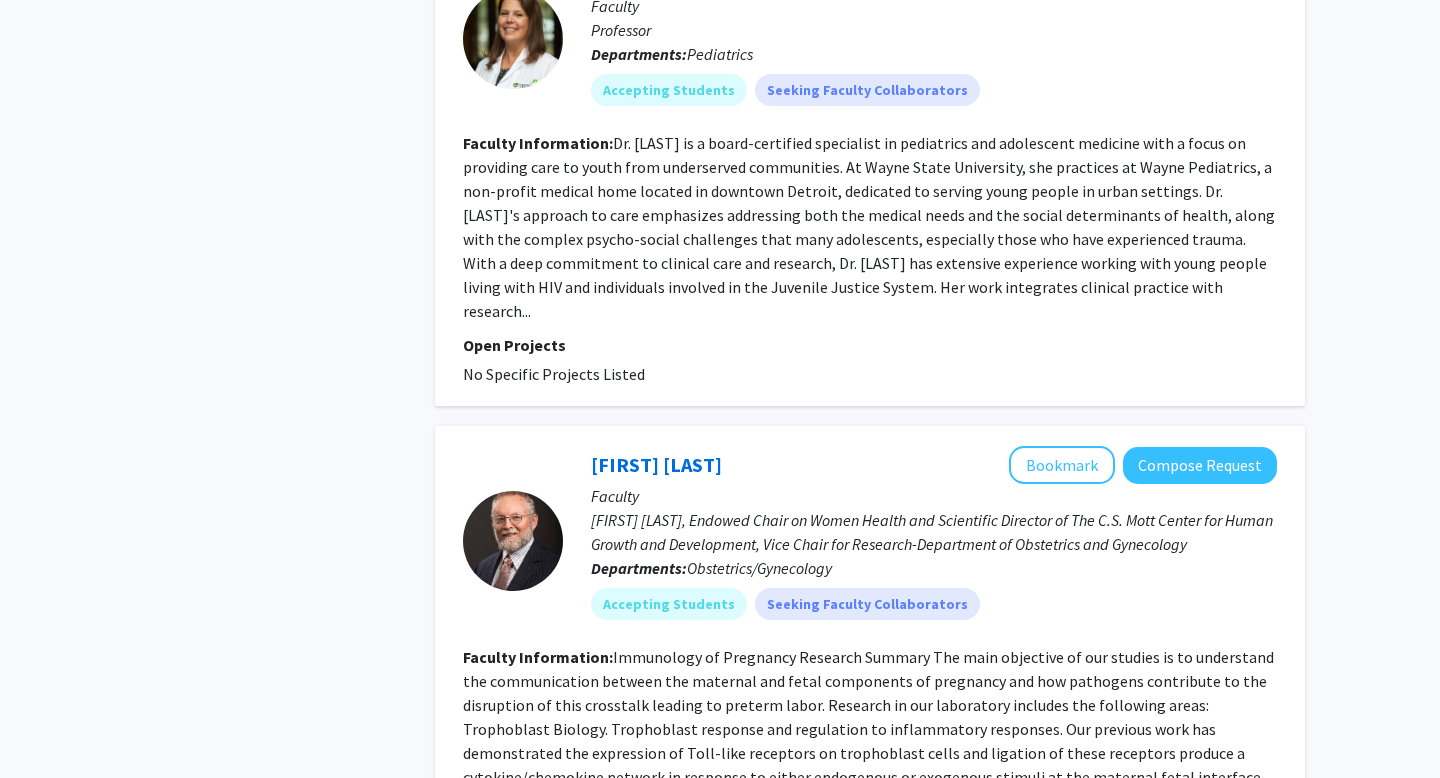scroll, scrollTop: 3204, scrollLeft: 0, axis: vertical 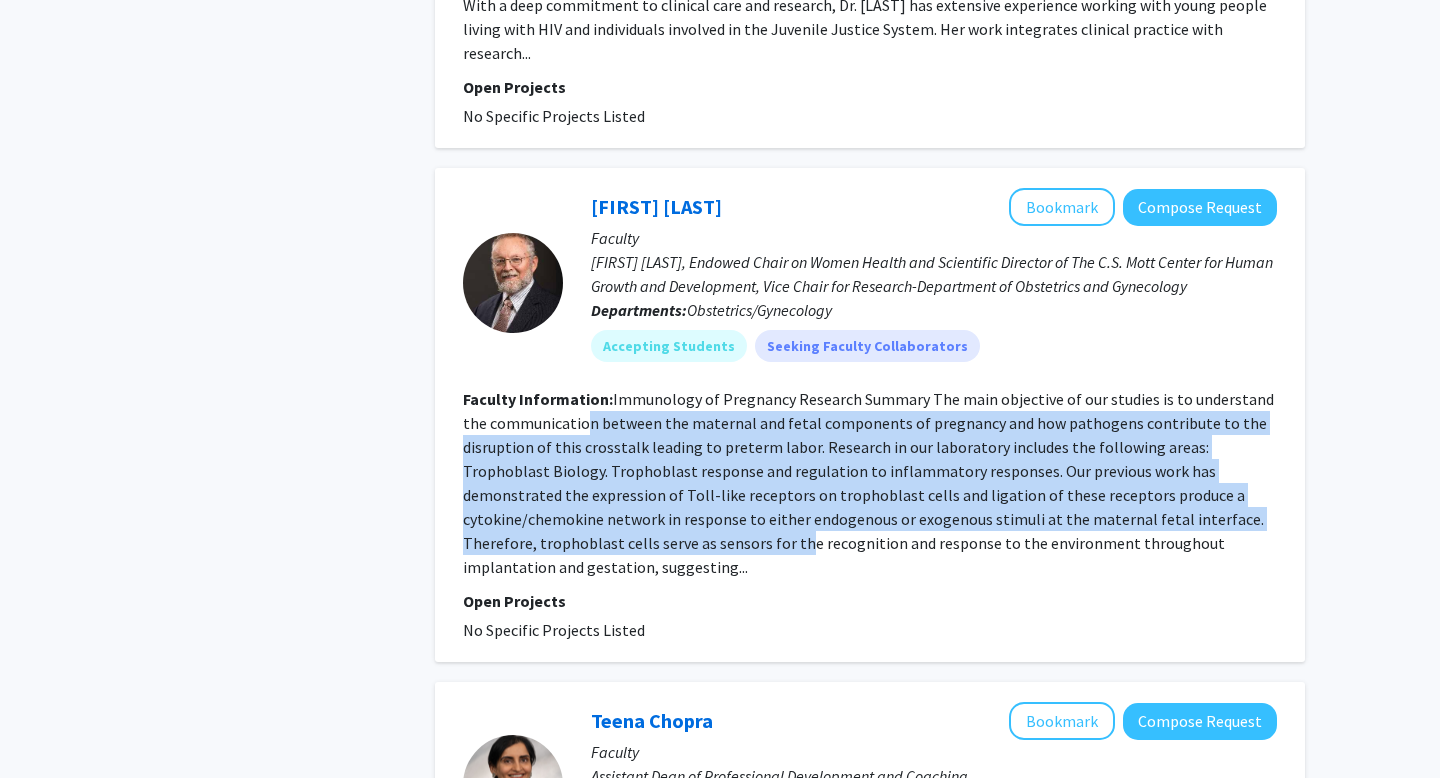 drag, startPoint x: 583, startPoint y: 345, endPoint x: 612, endPoint y: 473, distance: 131.24405 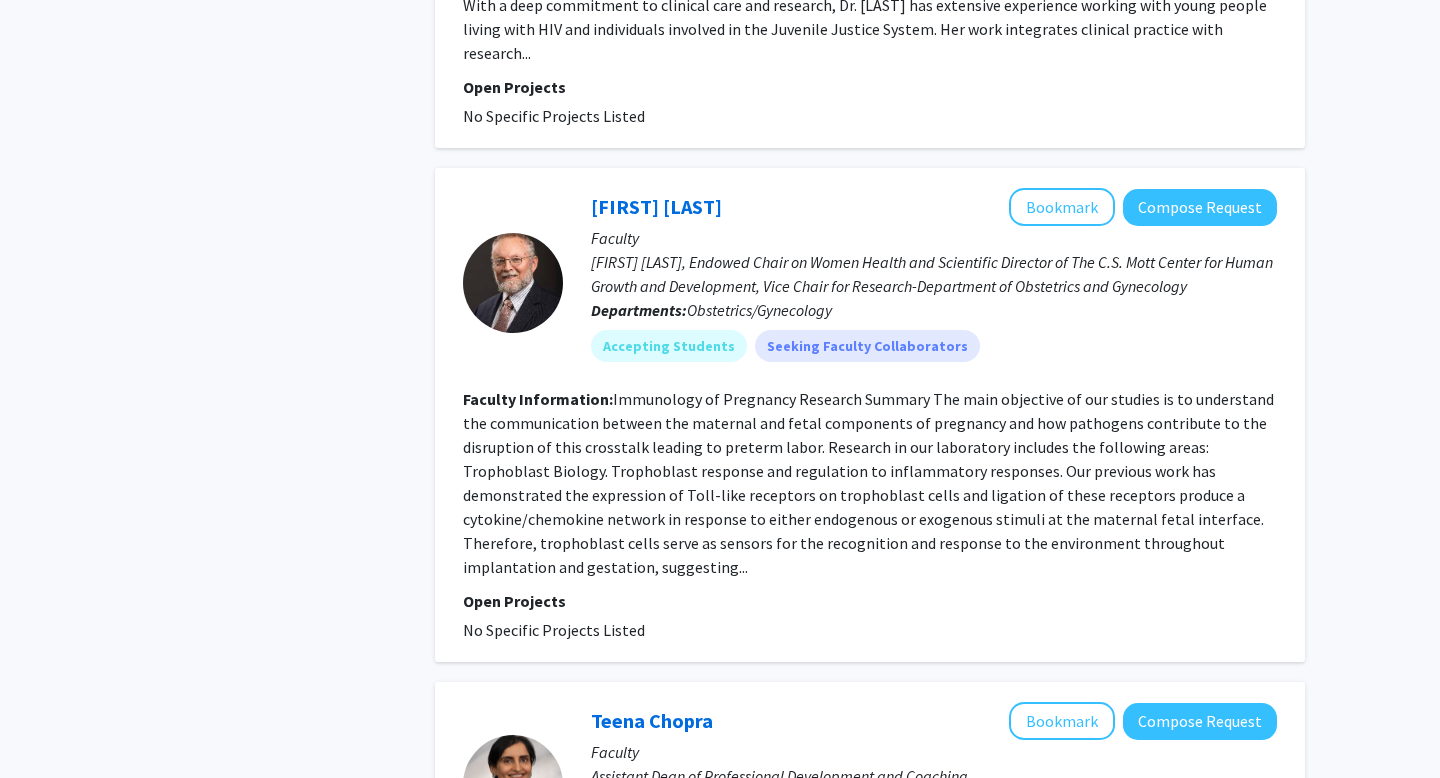 click on "Immunology of Pregnancy     Research Summary
The main objective of our studies is to understand the communication between the maternal and fetal components of pregnancy and how pathogens contribute to the disruption of this crosstalk leading to preterm labor. Research in our laboratory includes the following areas:
Trophoblast Biology.  Trophoblast response and regulation to inflammatory responses.
Our previous work has demonstrated the expression of Toll-like receptors on trophoblast cells and ligation of these receptors produce a cytokine/chemokine network in response to either endogenous or exogenous stimuli at the maternal fetal interface. Therefore, trophoblast cells serve as sensors for the recognition and response to the environment throughout implantation and gestation, suggesting..." 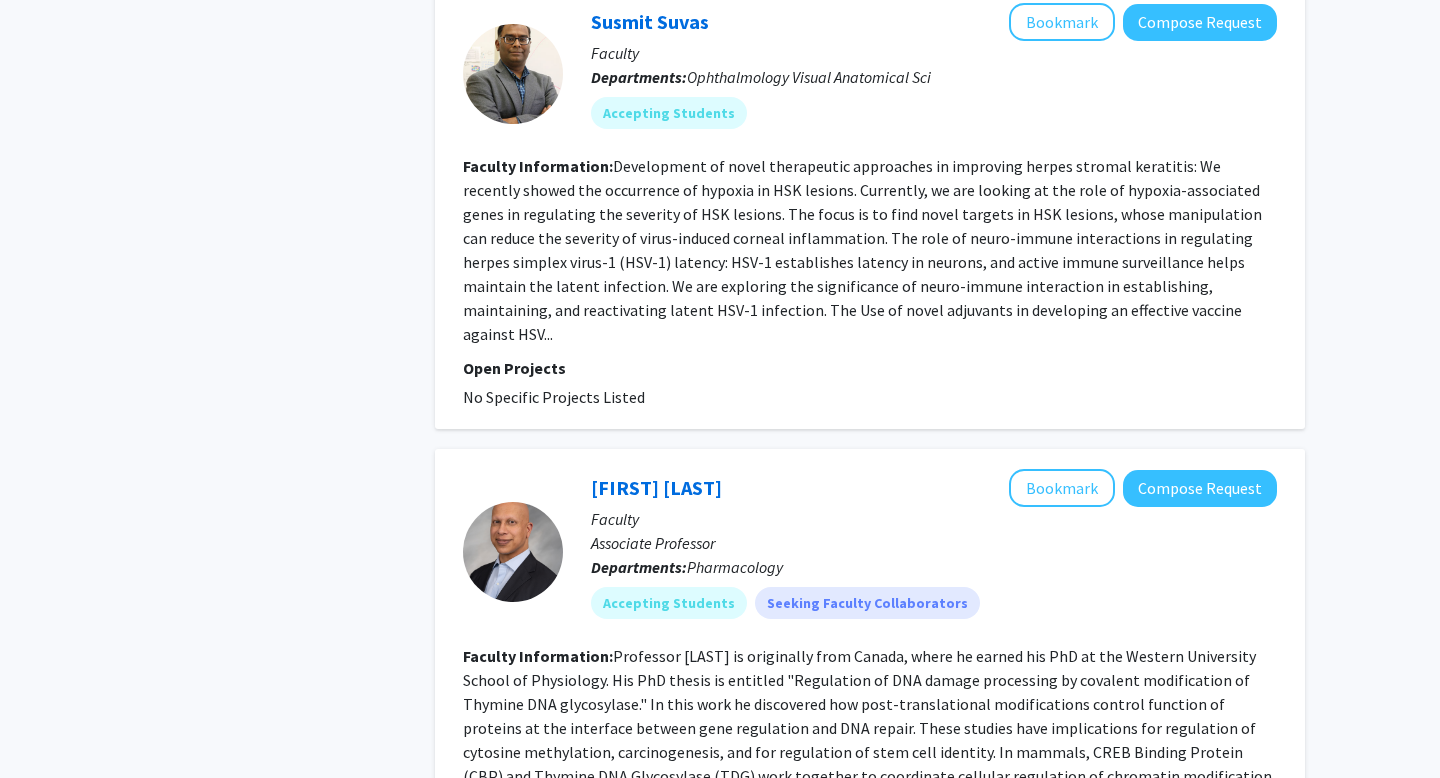 scroll, scrollTop: 5029, scrollLeft: 0, axis: vertical 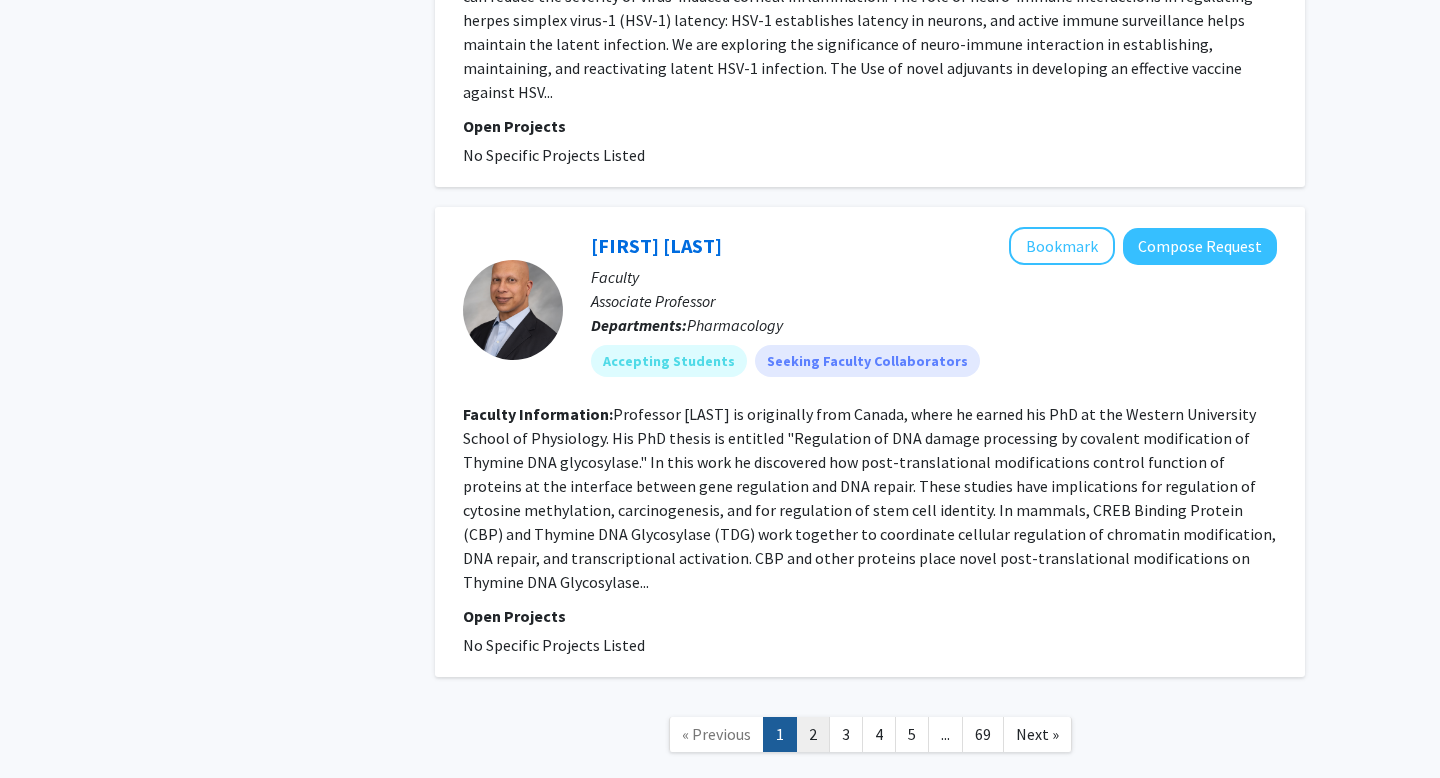 click on "2" 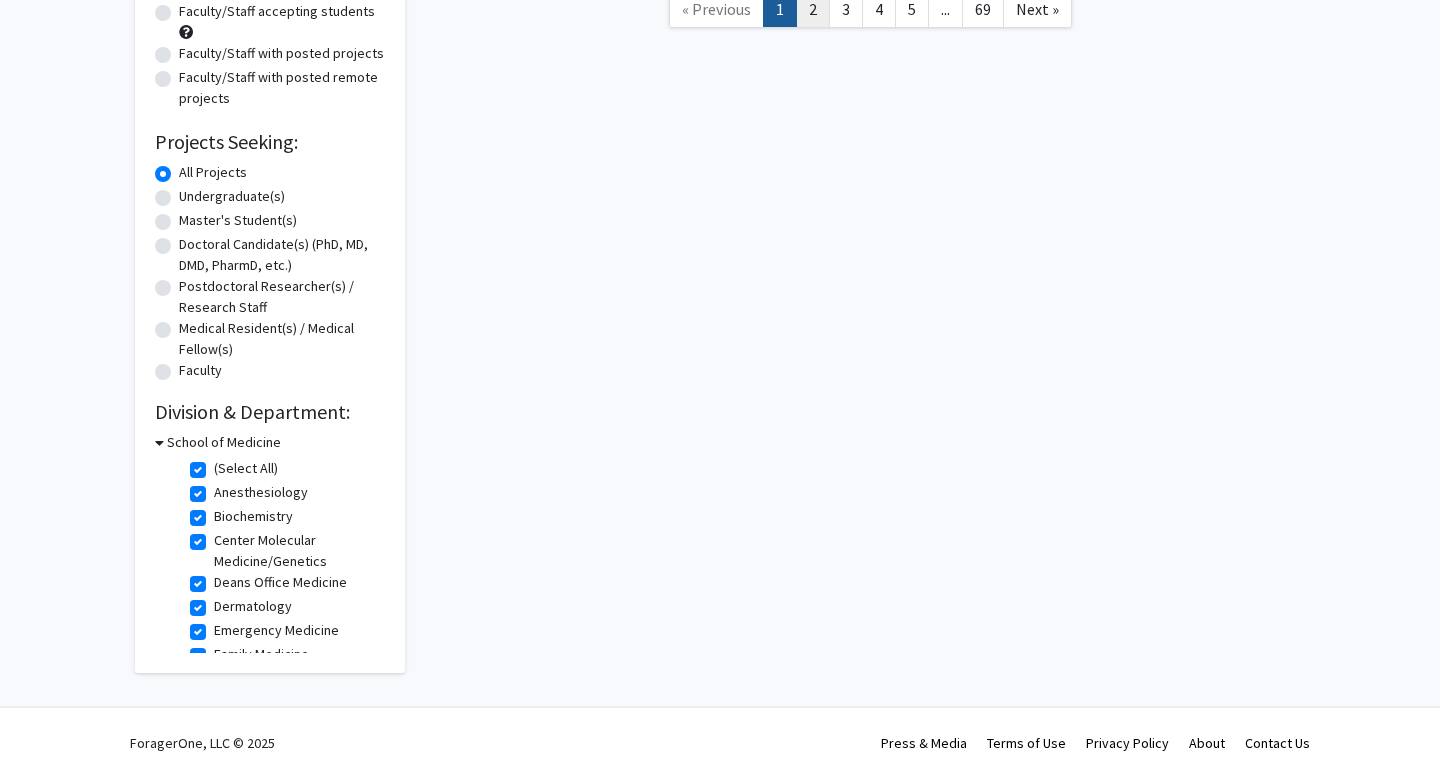scroll, scrollTop: 0, scrollLeft: 0, axis: both 